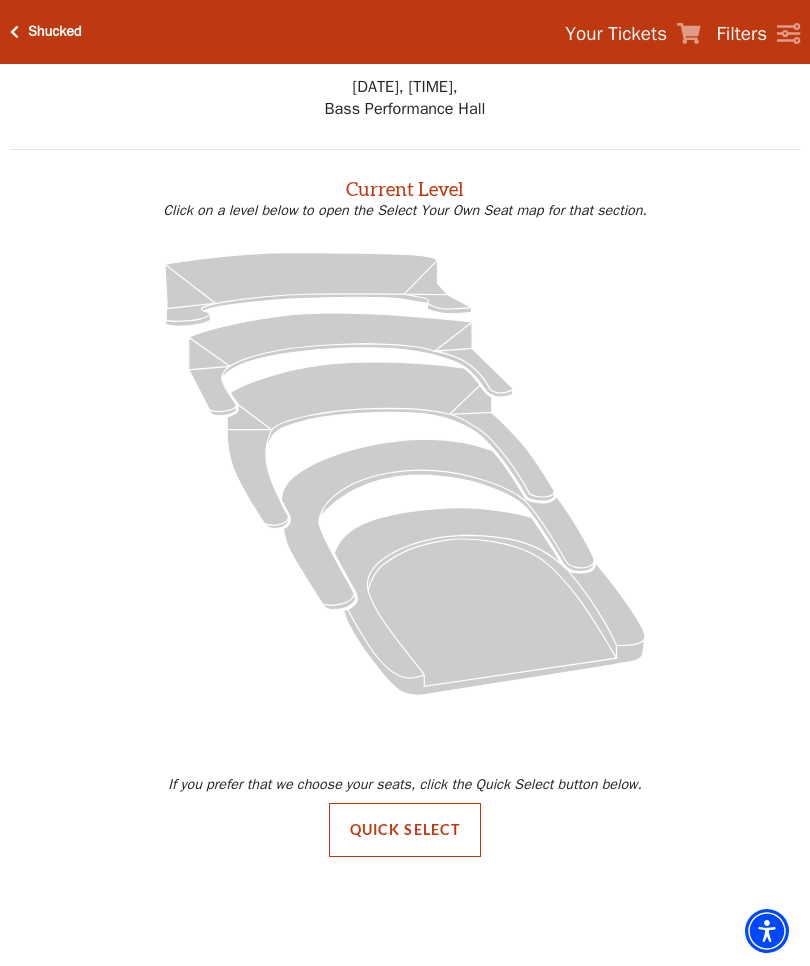 scroll, scrollTop: 0, scrollLeft: 0, axis: both 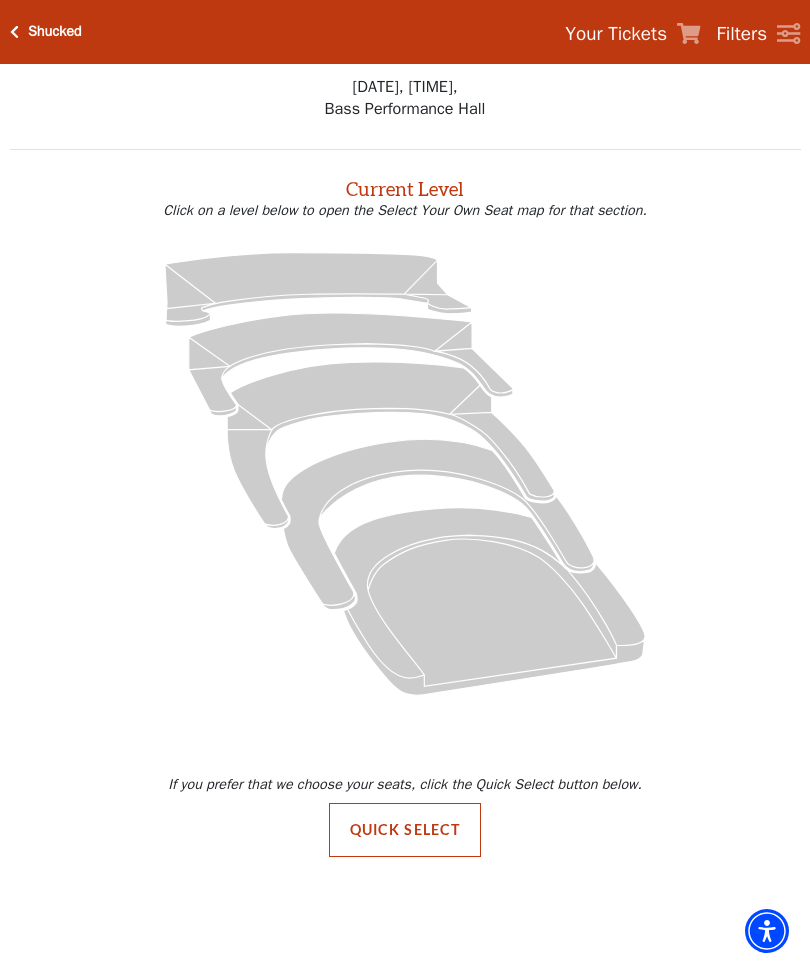 click on "Your Tickets" at bounding box center (616, 34) 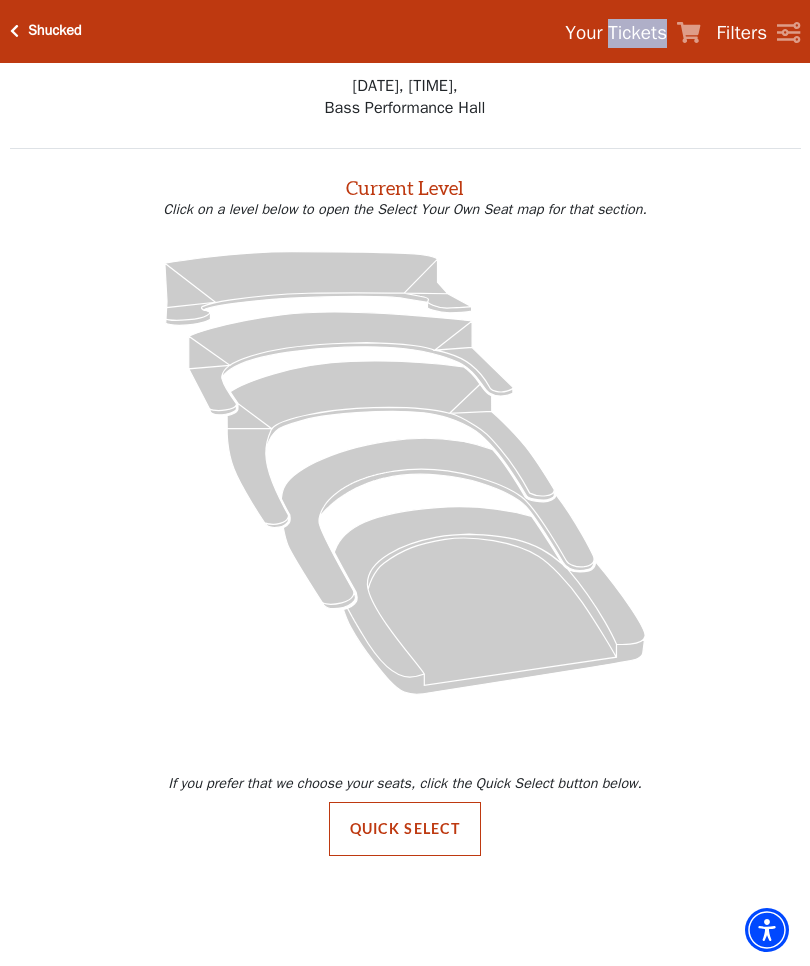click on "Shucked" at bounding box center [55, 31] 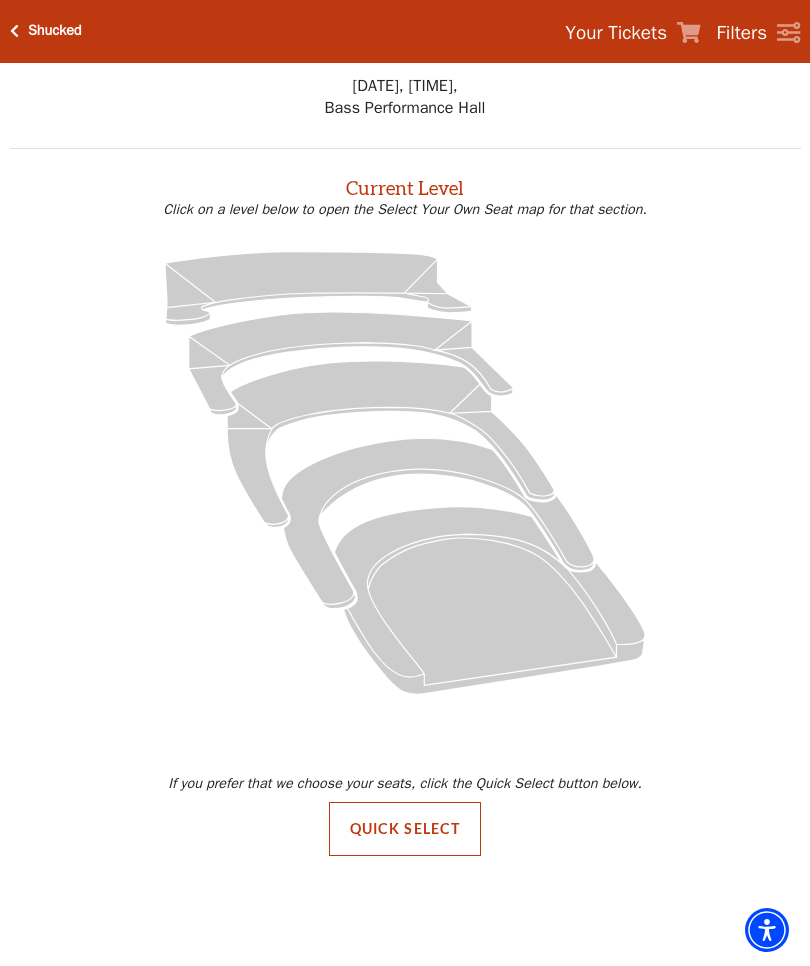 click on "Shucked" at bounding box center [55, 31] 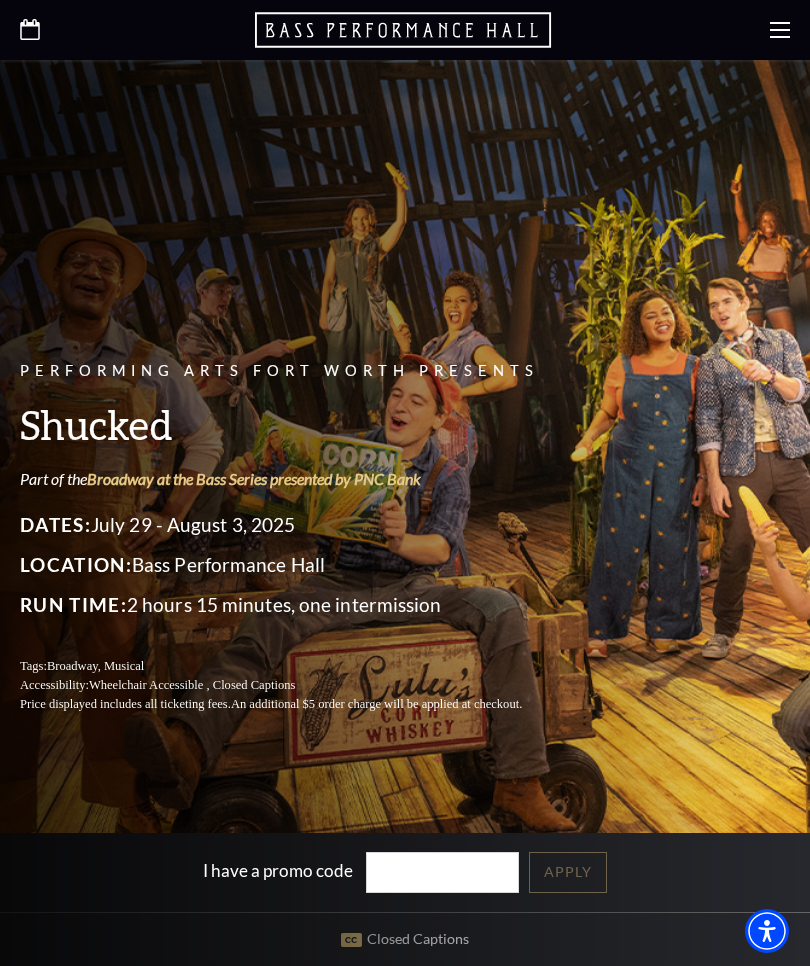 scroll, scrollTop: 0, scrollLeft: 0, axis: both 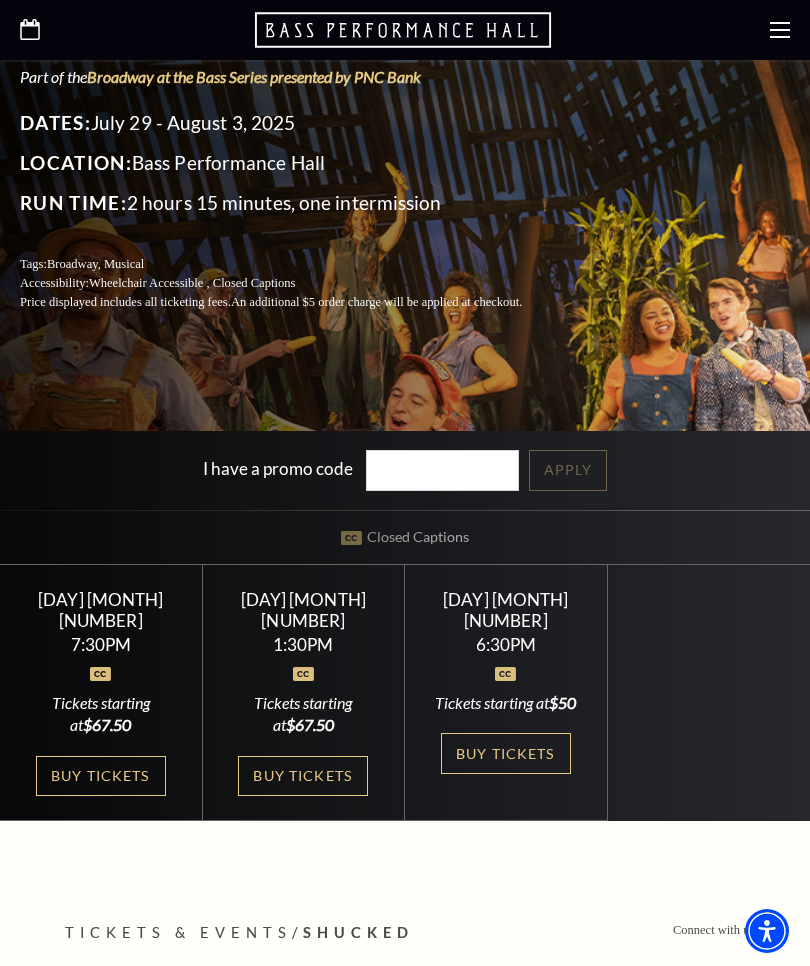 click 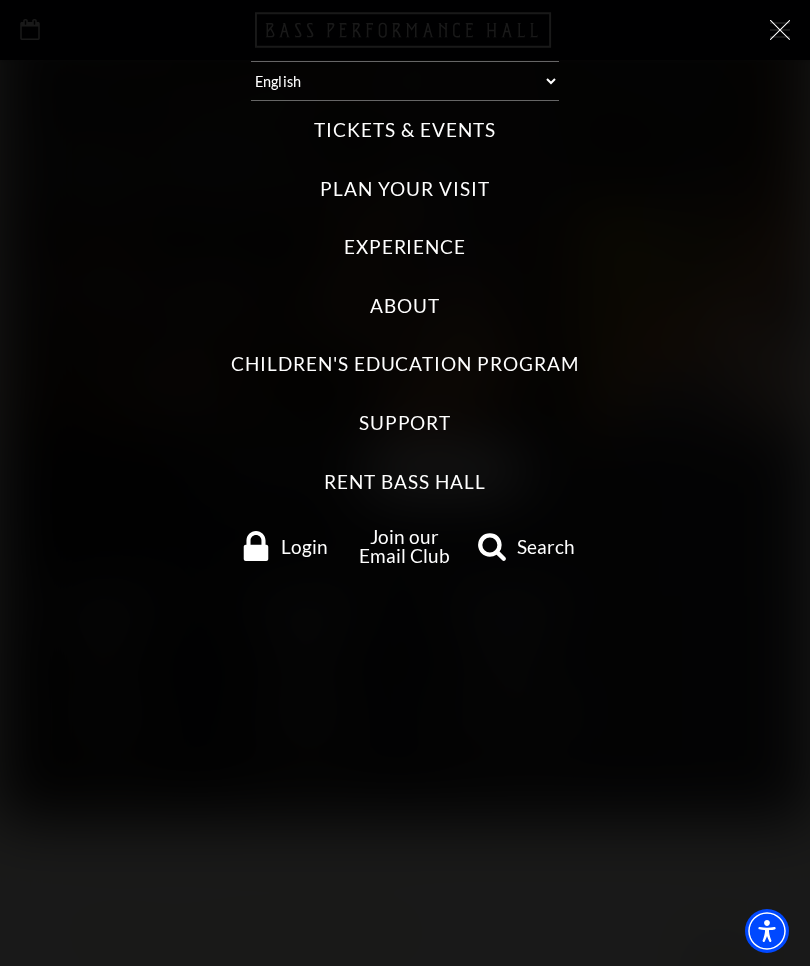 click on "About" at bounding box center (405, 306) 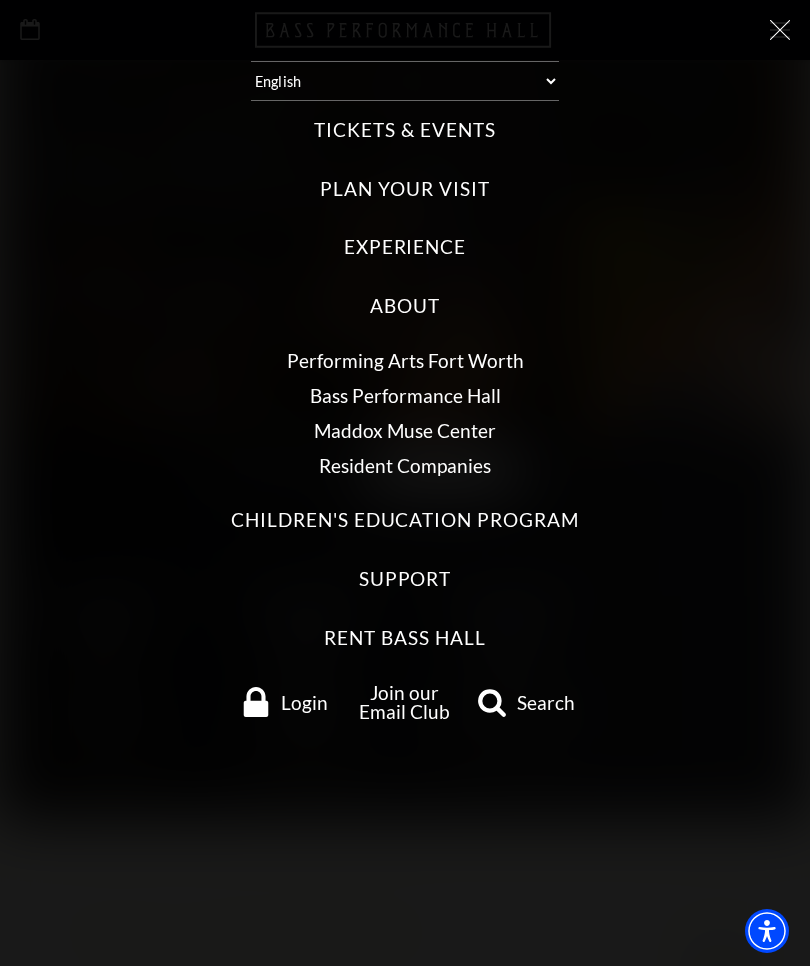 click on "Bass Performance Hall" at bounding box center (405, 395) 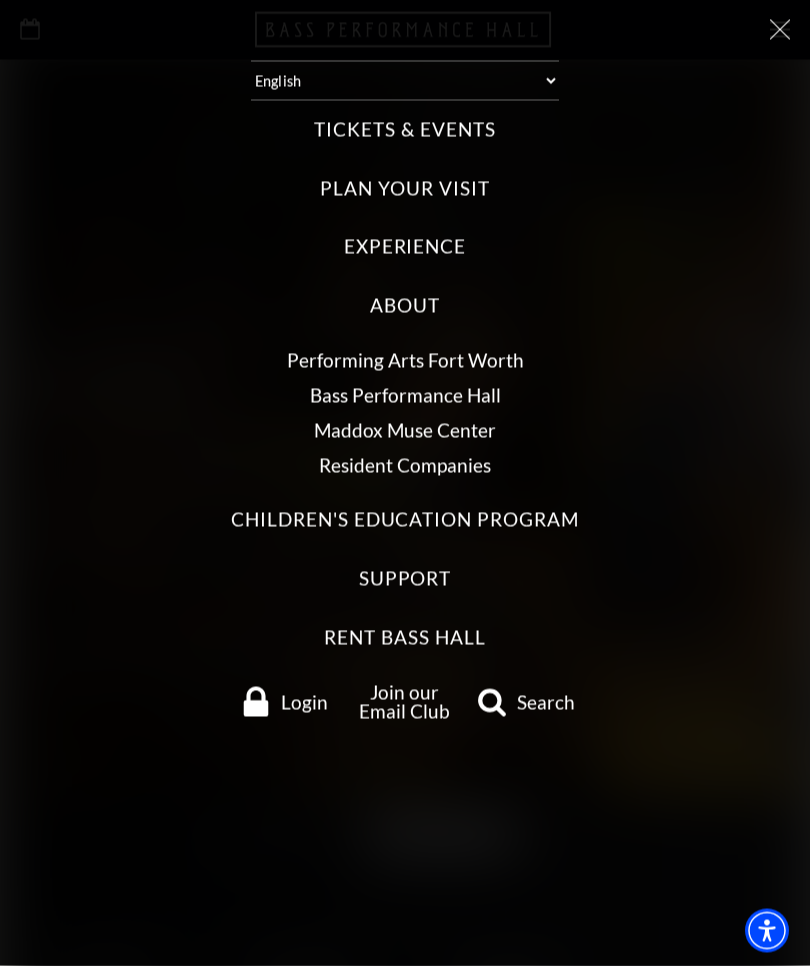 scroll, scrollTop: 0, scrollLeft: 0, axis: both 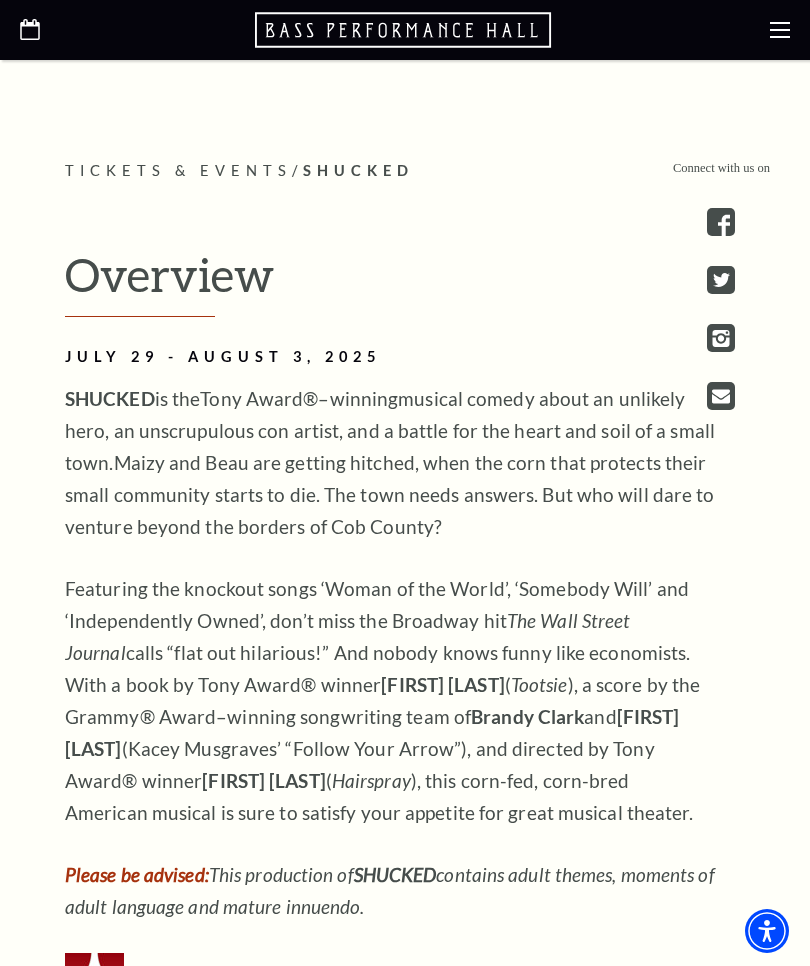 click at bounding box center [721, 396] 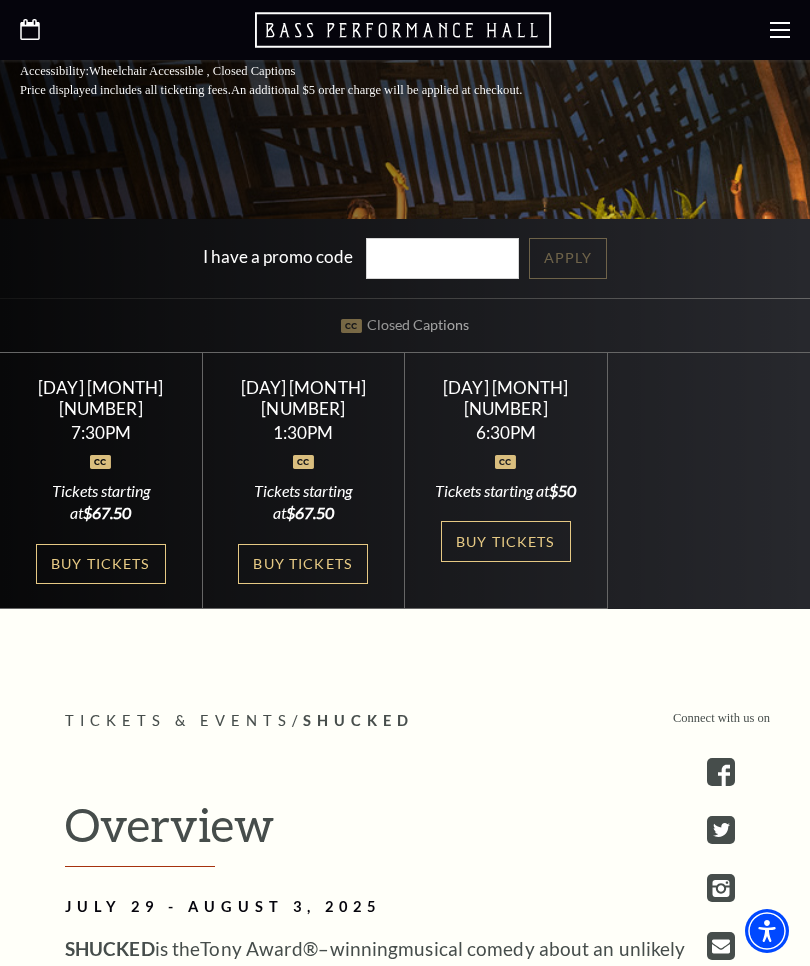 scroll, scrollTop: 622, scrollLeft: 0, axis: vertical 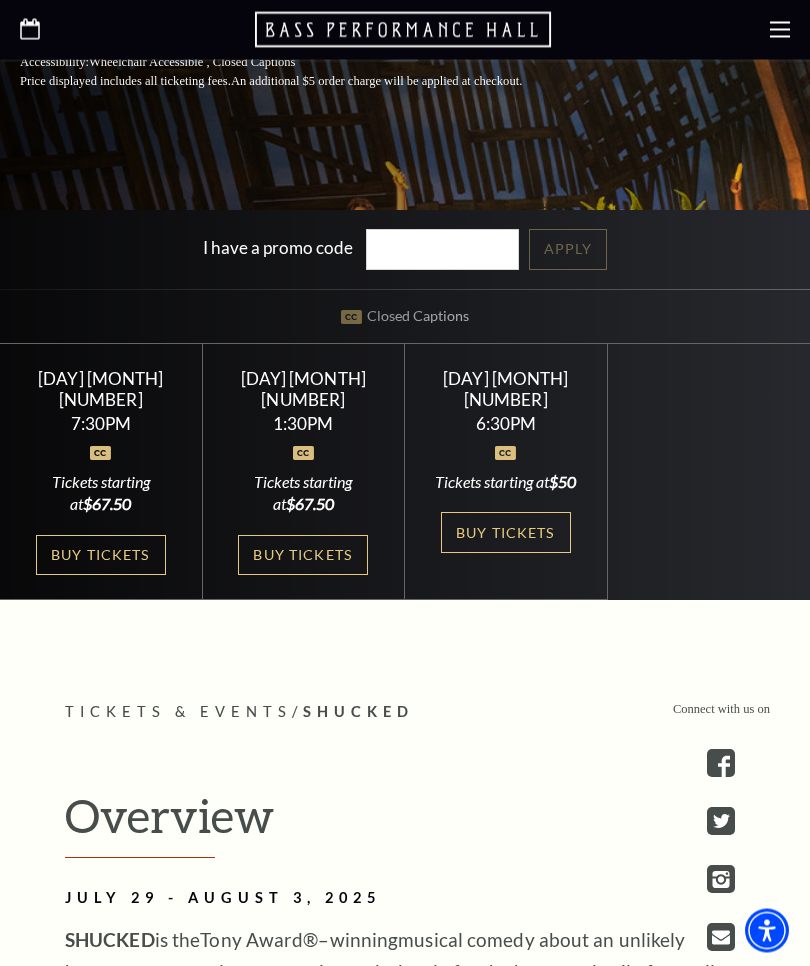 click on "Buy Tickets" at bounding box center (506, 533) 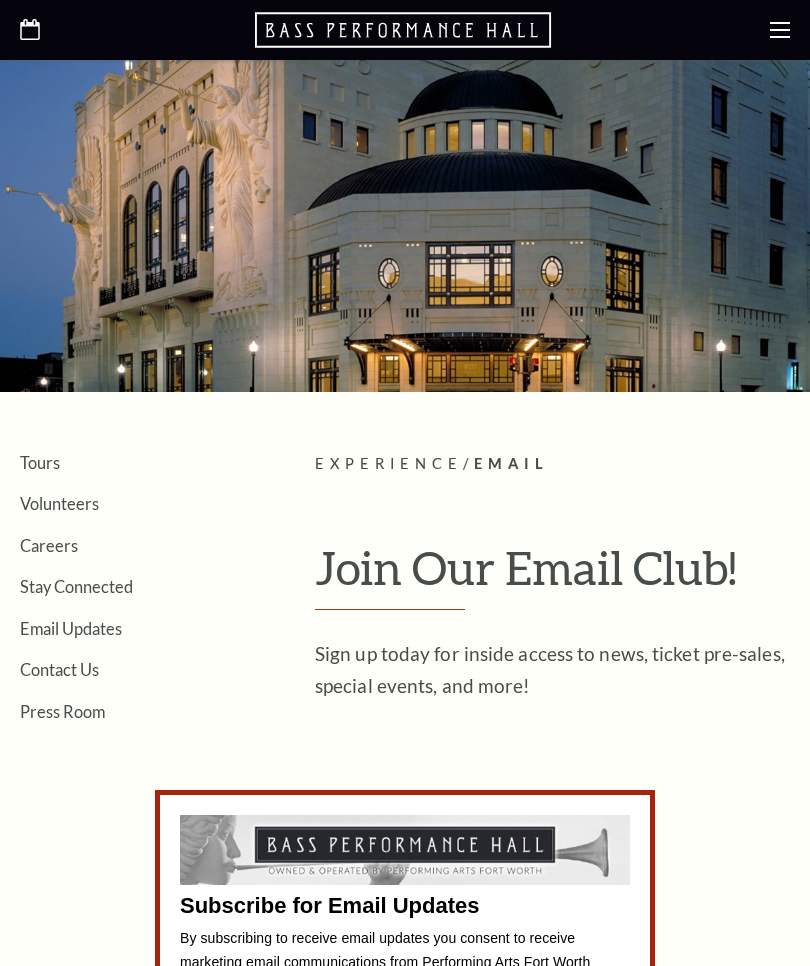 scroll, scrollTop: 0, scrollLeft: 0, axis: both 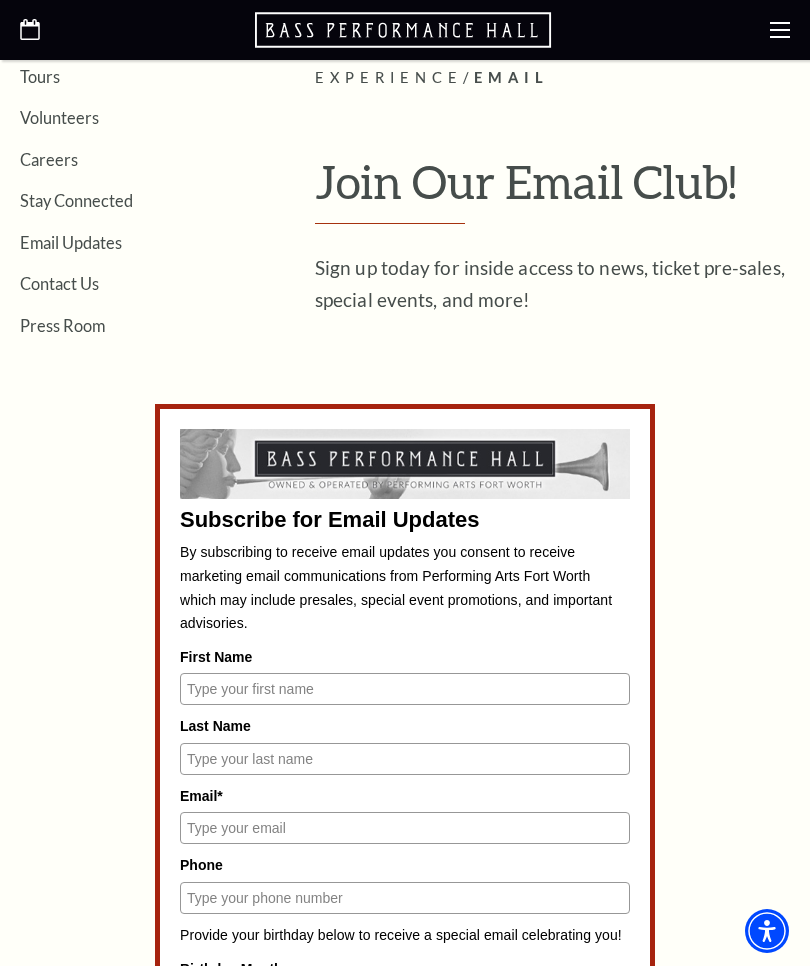 click on "Contact Us" at bounding box center (59, 283) 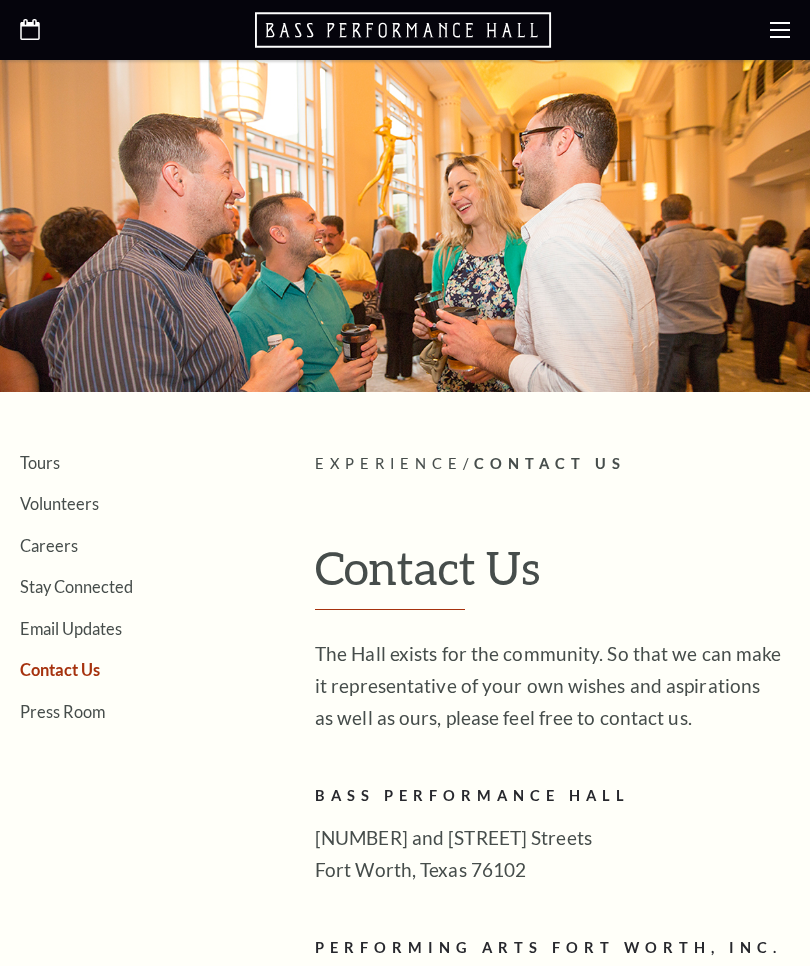 scroll, scrollTop: 0, scrollLeft: 0, axis: both 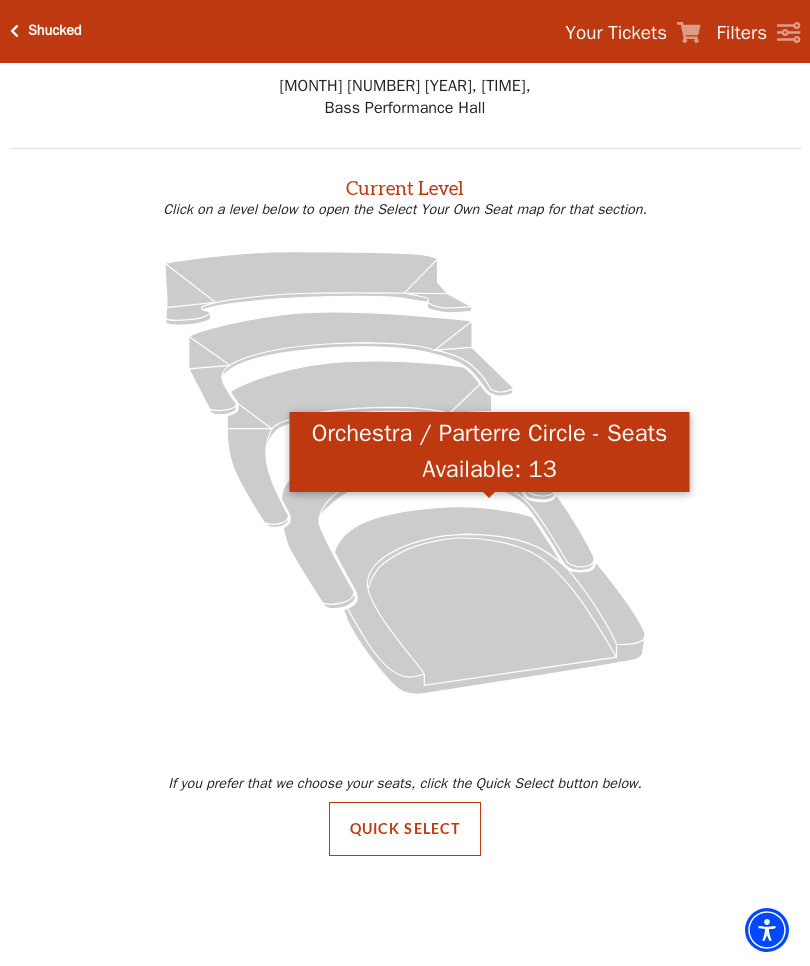 click 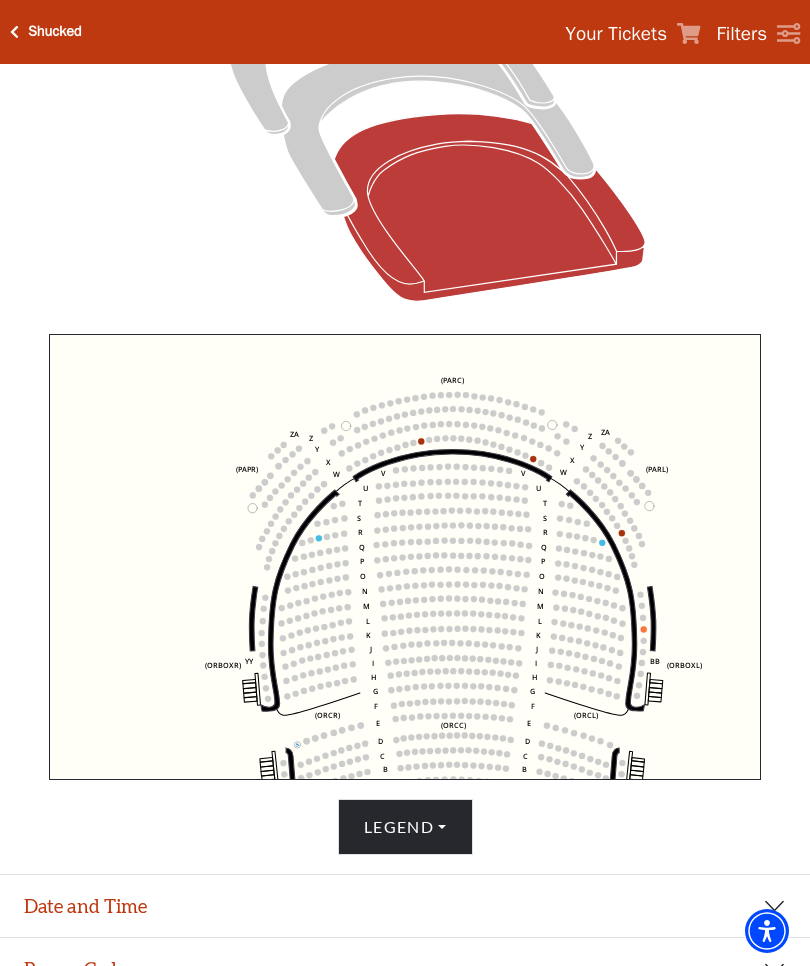 scroll, scrollTop: 582, scrollLeft: 0, axis: vertical 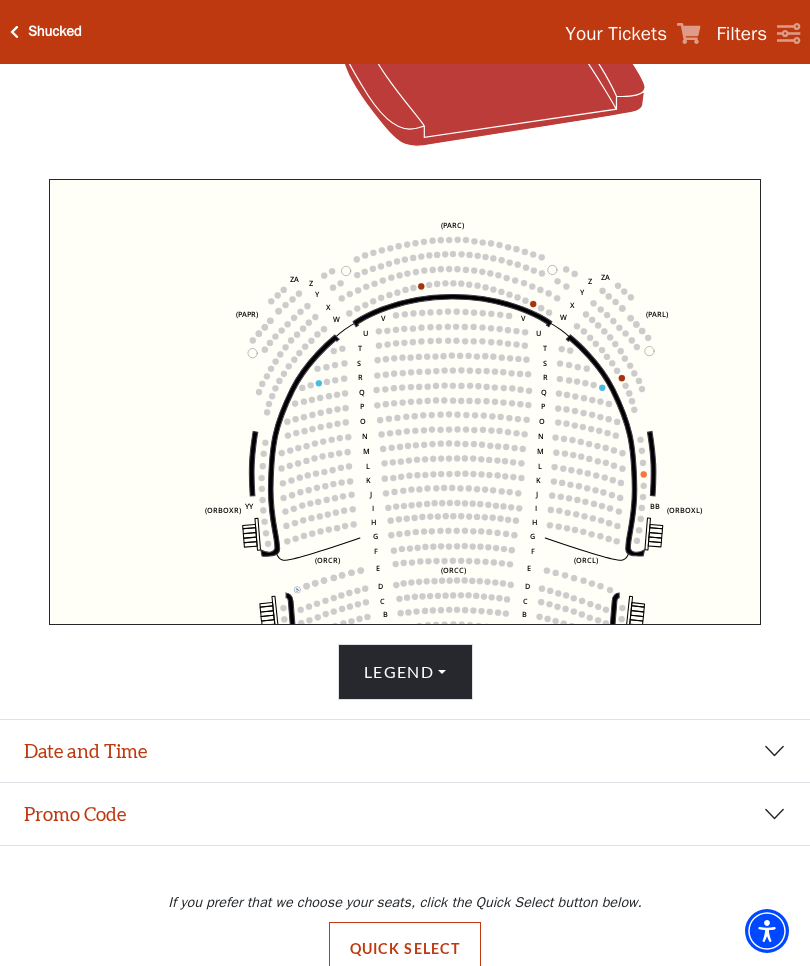 click on "Quick Select" at bounding box center [405, 949] 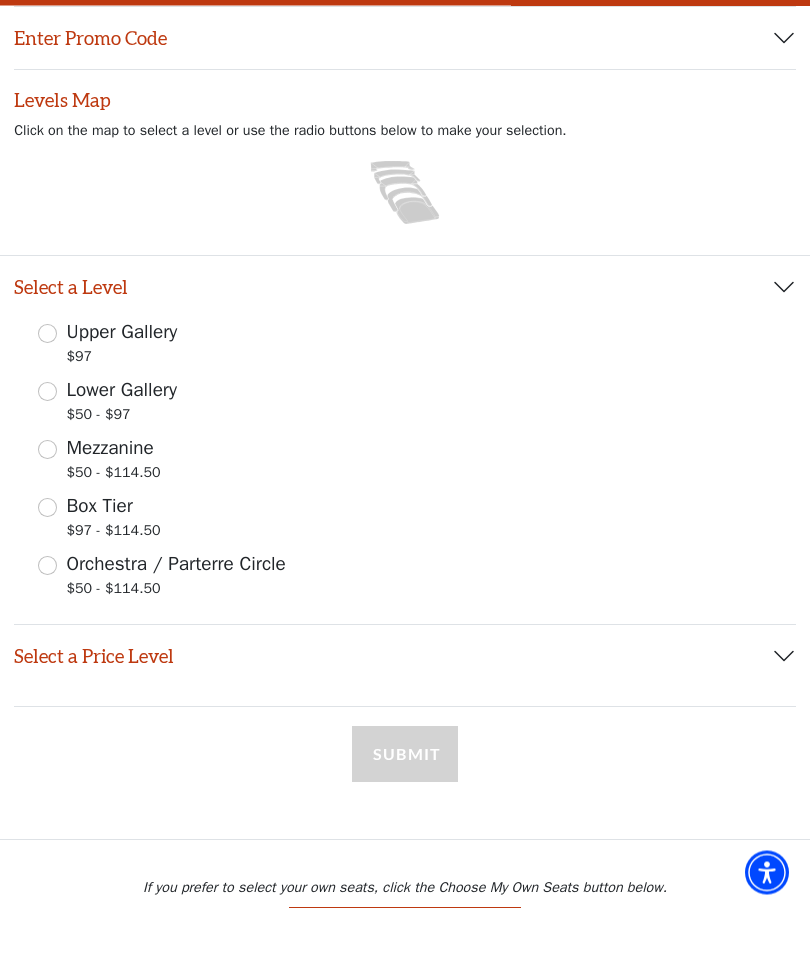 scroll, scrollTop: 146, scrollLeft: 0, axis: vertical 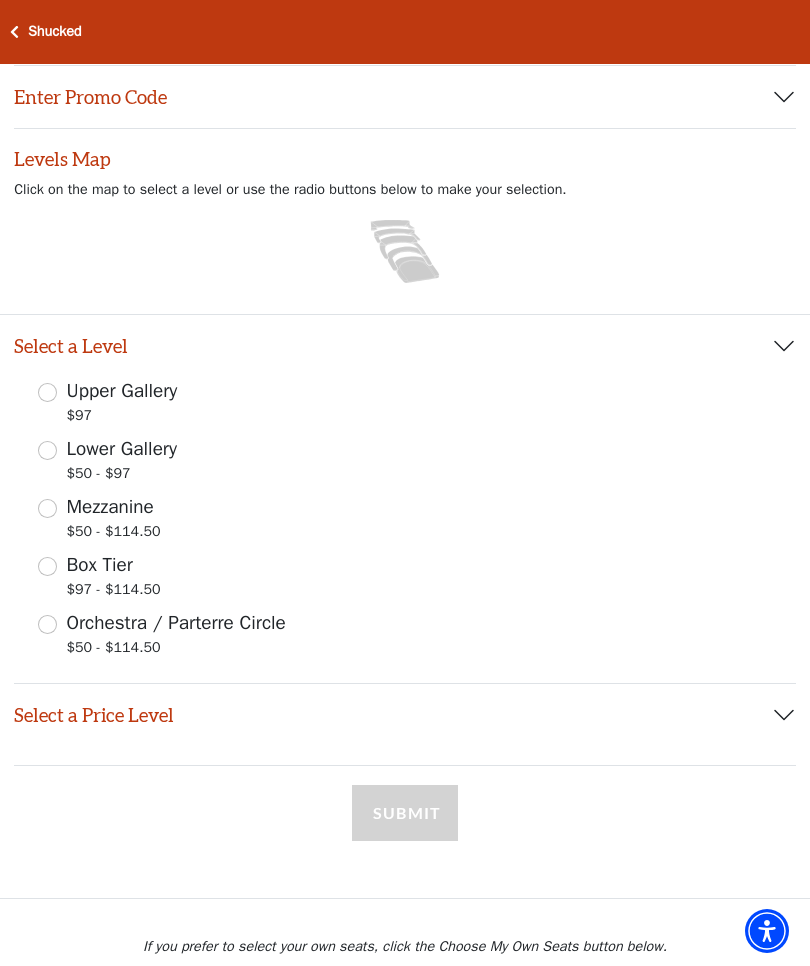 click on "Upper Gallery     $97" at bounding box center (47, 392) 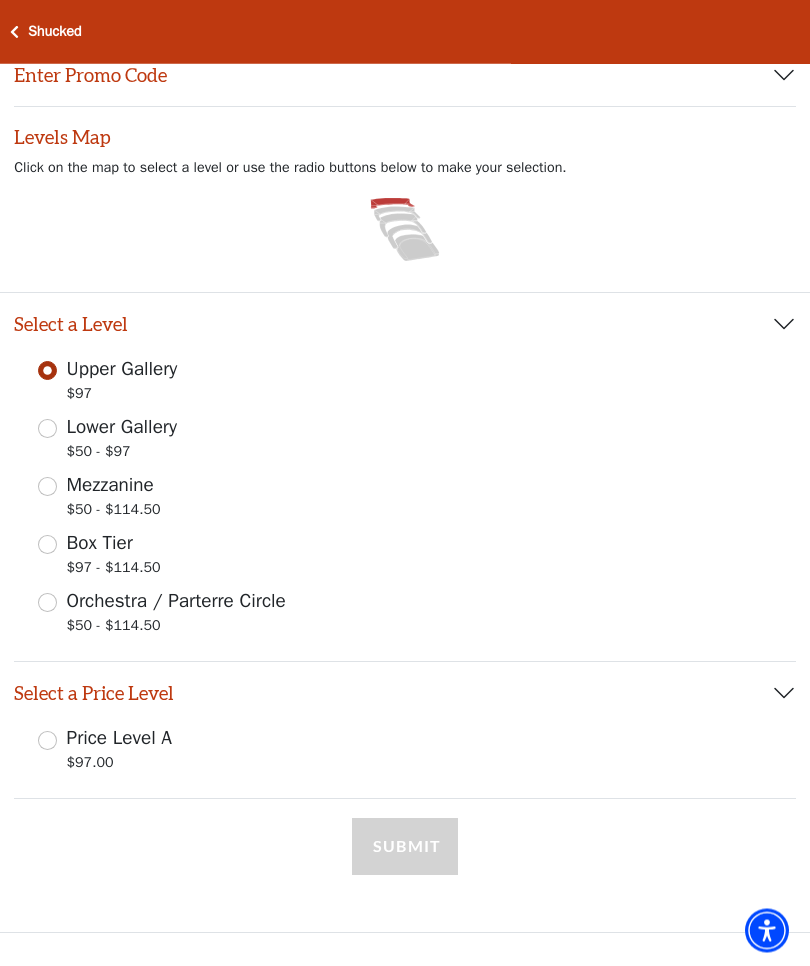 scroll, scrollTop: 201, scrollLeft: 0, axis: vertical 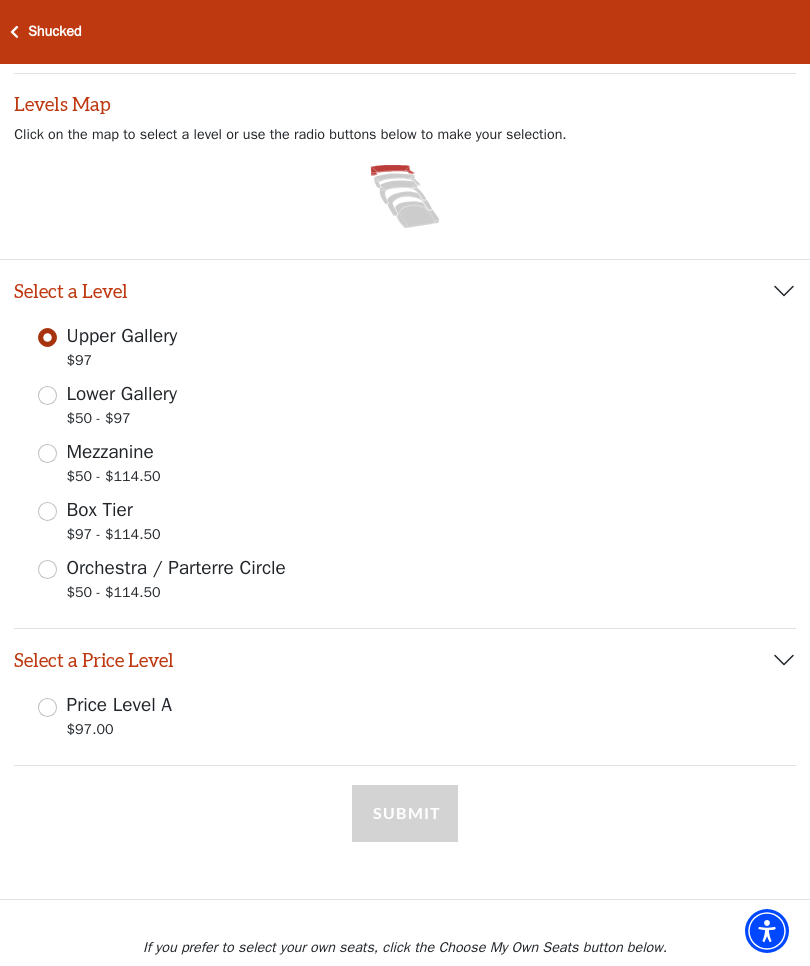 click on "Choose My Own Seats" at bounding box center [405, 993] 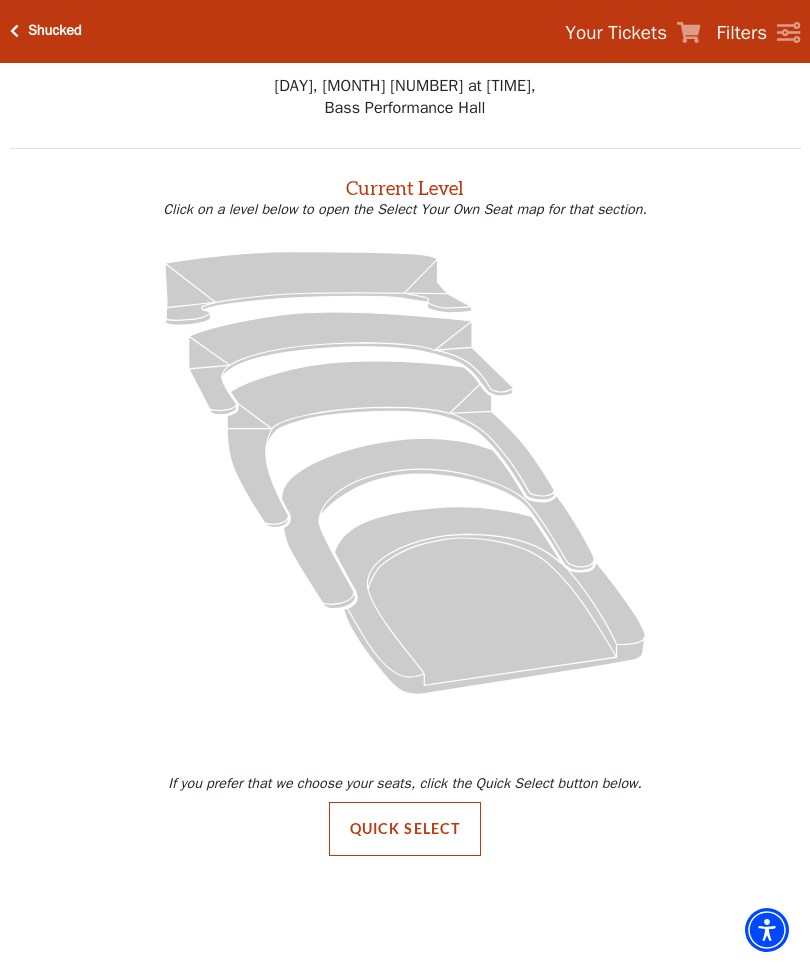 click on "Quick Select" at bounding box center [405, 830] 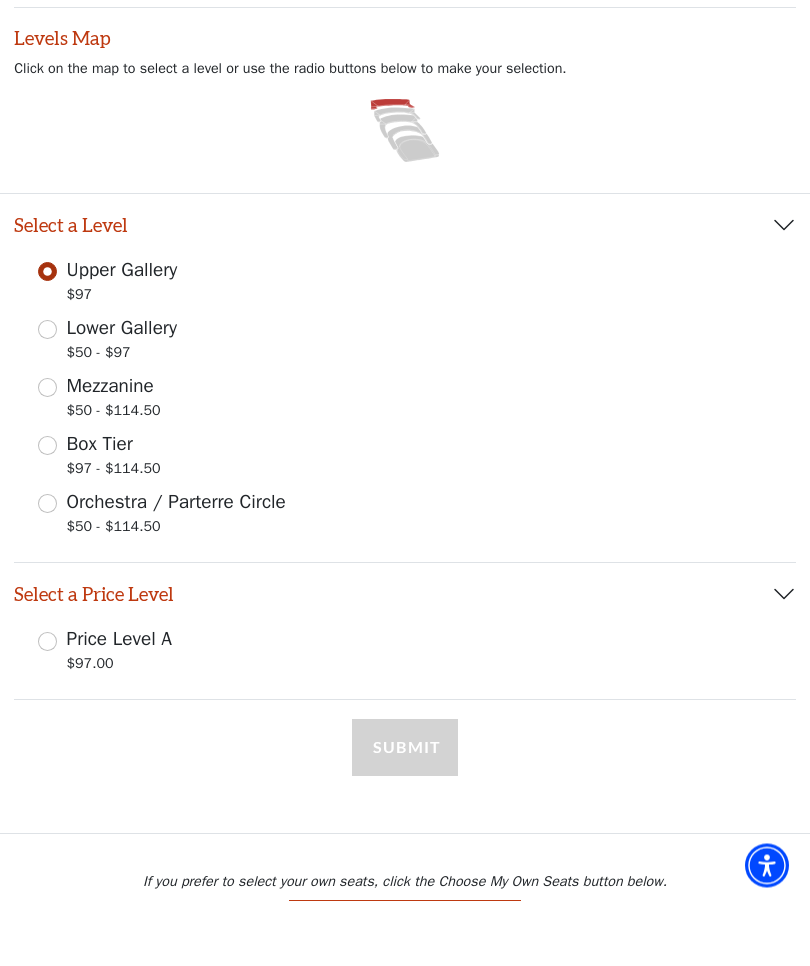 scroll, scrollTop: 201, scrollLeft: 0, axis: vertical 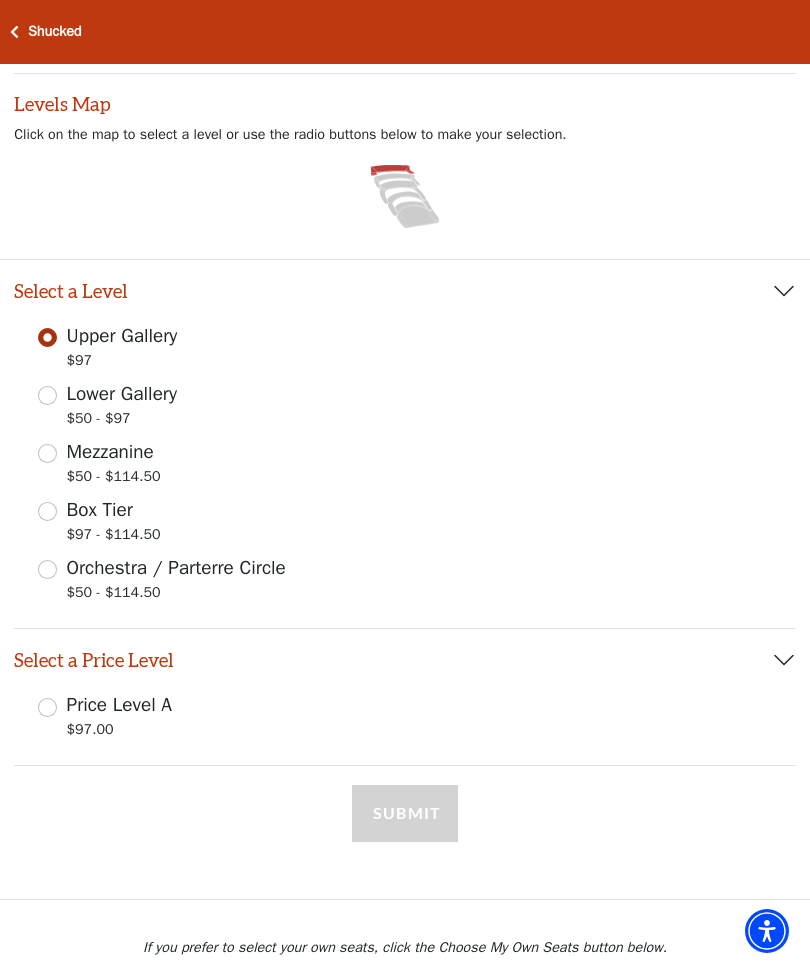 click on "Price Level A $97.00" at bounding box center (47, 707) 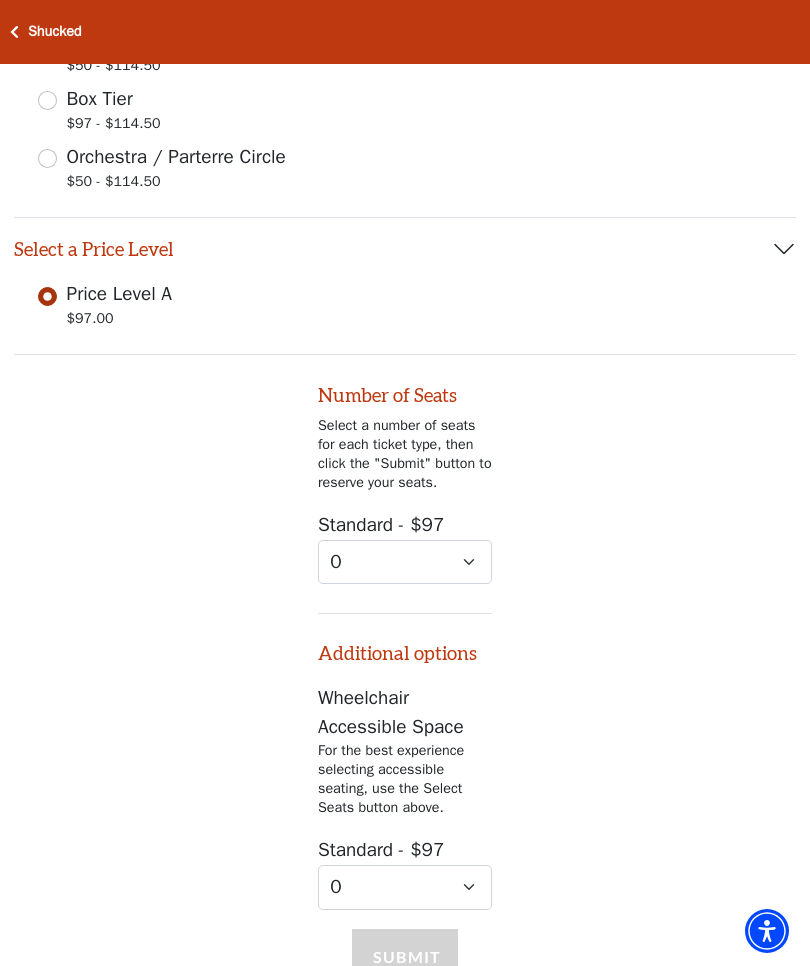 scroll, scrollTop: 743, scrollLeft: 0, axis: vertical 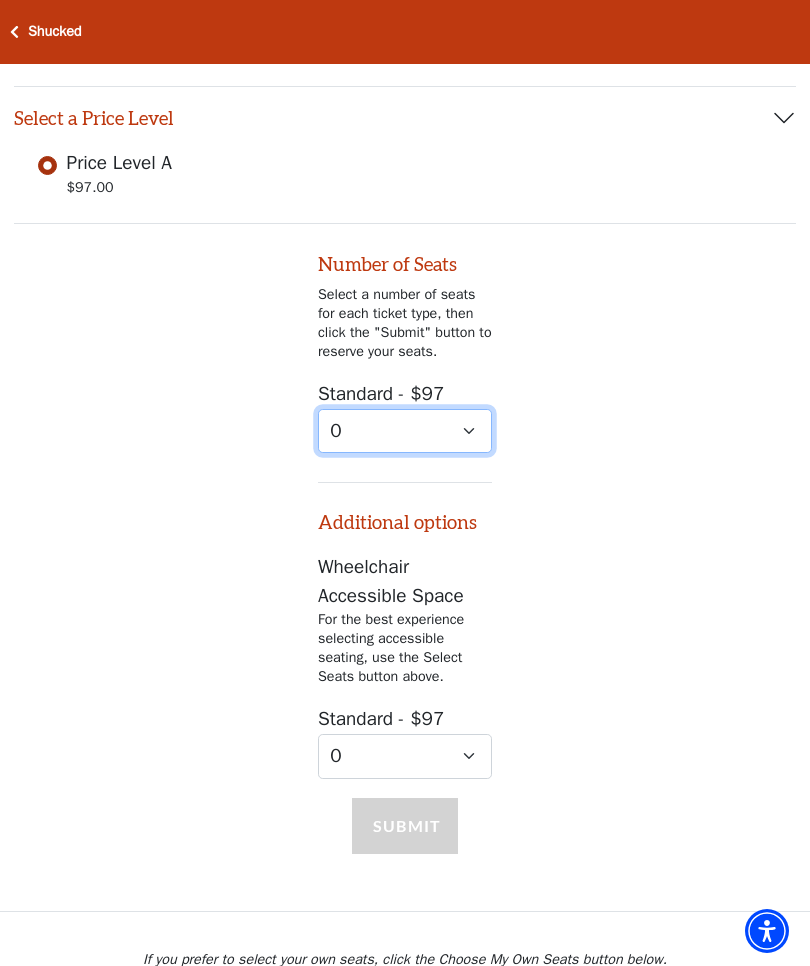 click on "0 1 2 3 4 5 6 7 8 9" at bounding box center (405, 431) 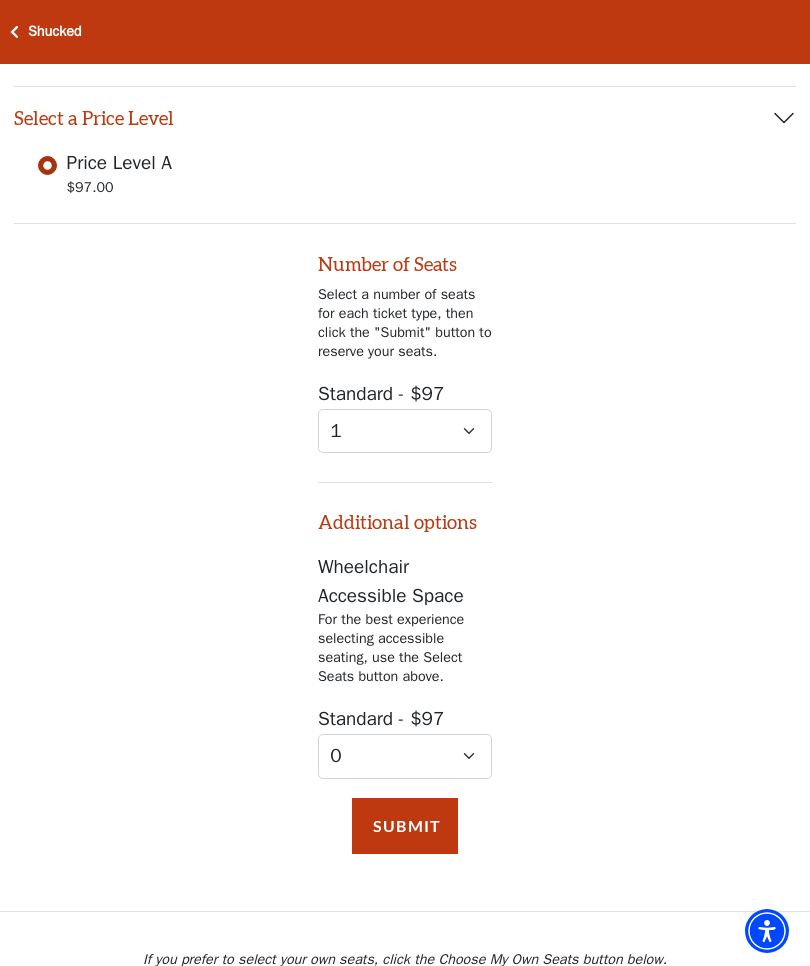 click on "Submit" at bounding box center [405, 826] 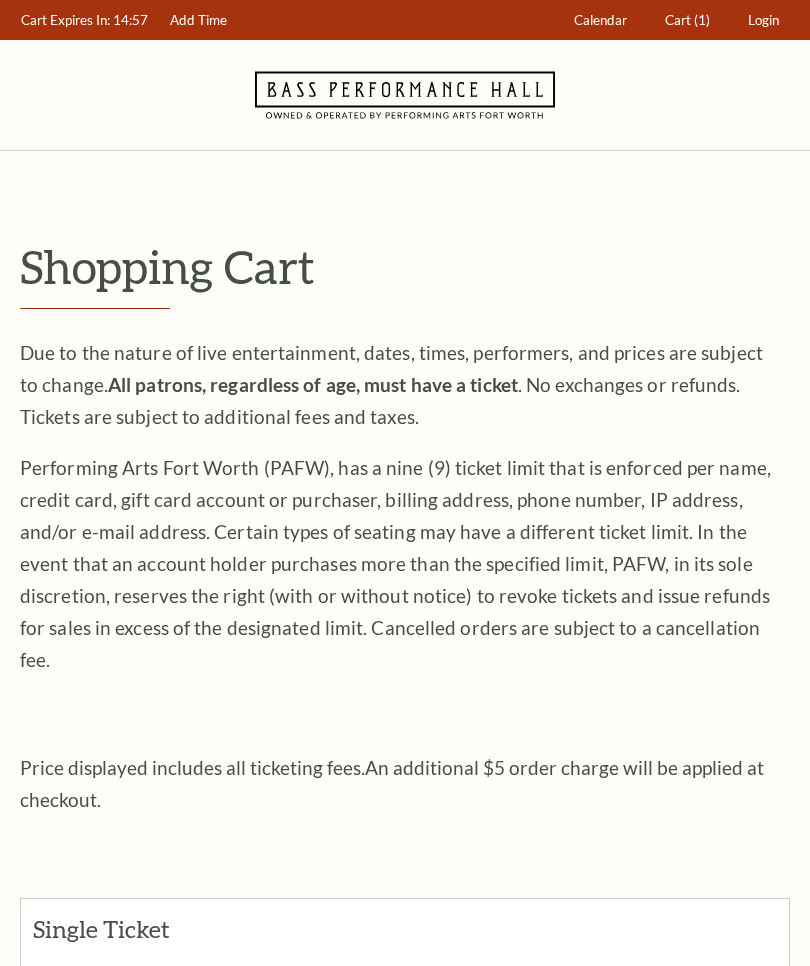 scroll, scrollTop: 0, scrollLeft: 0, axis: both 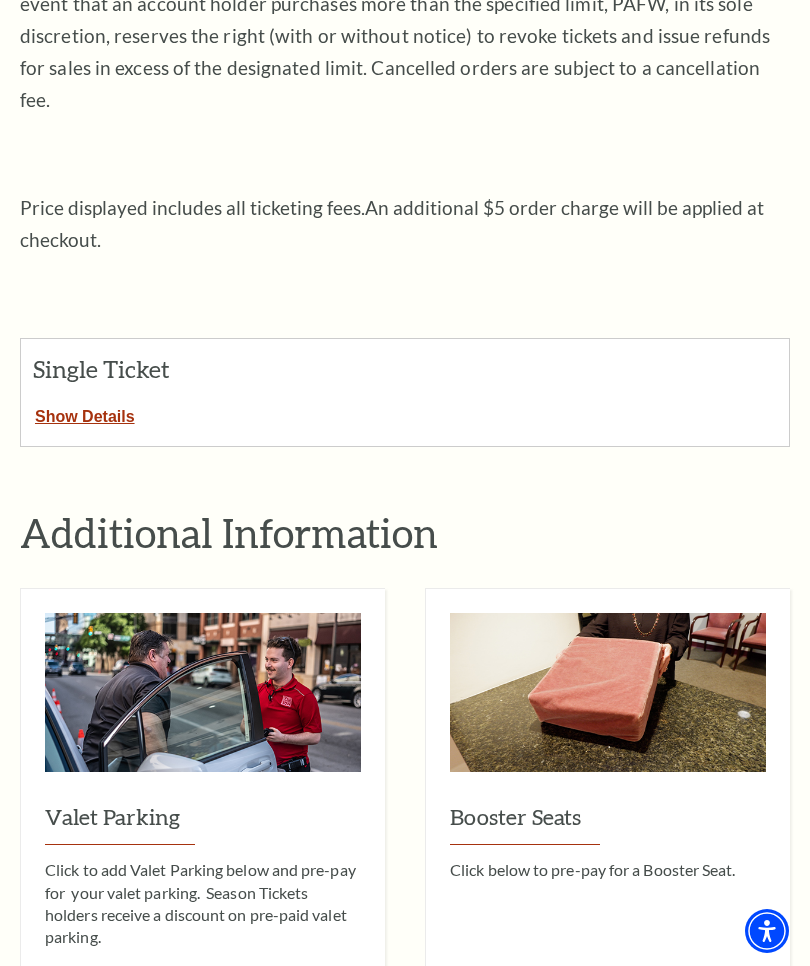 click on "Show Details" at bounding box center (85, 413) 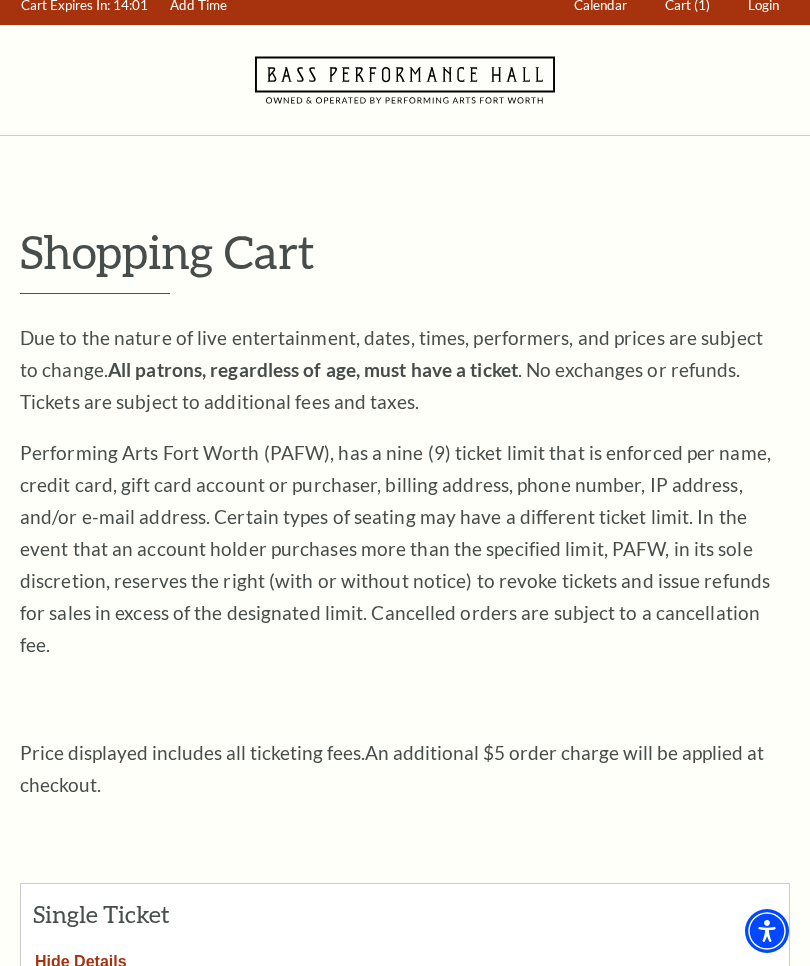 scroll, scrollTop: 0, scrollLeft: 0, axis: both 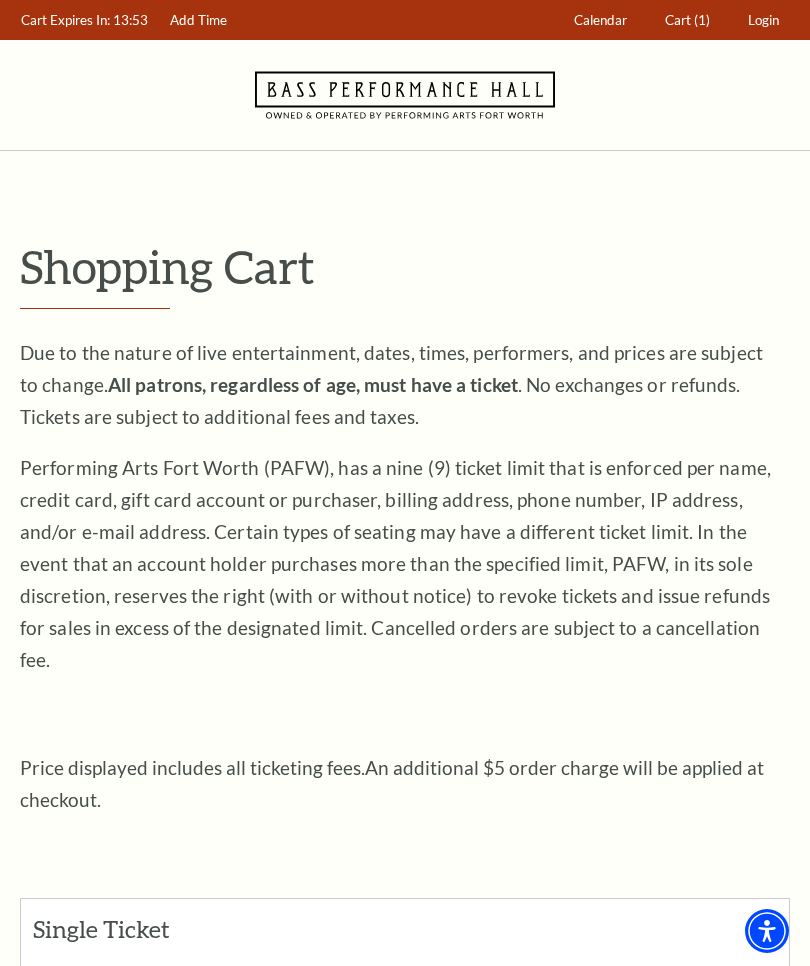 click on "Login" at bounding box center (763, 20) 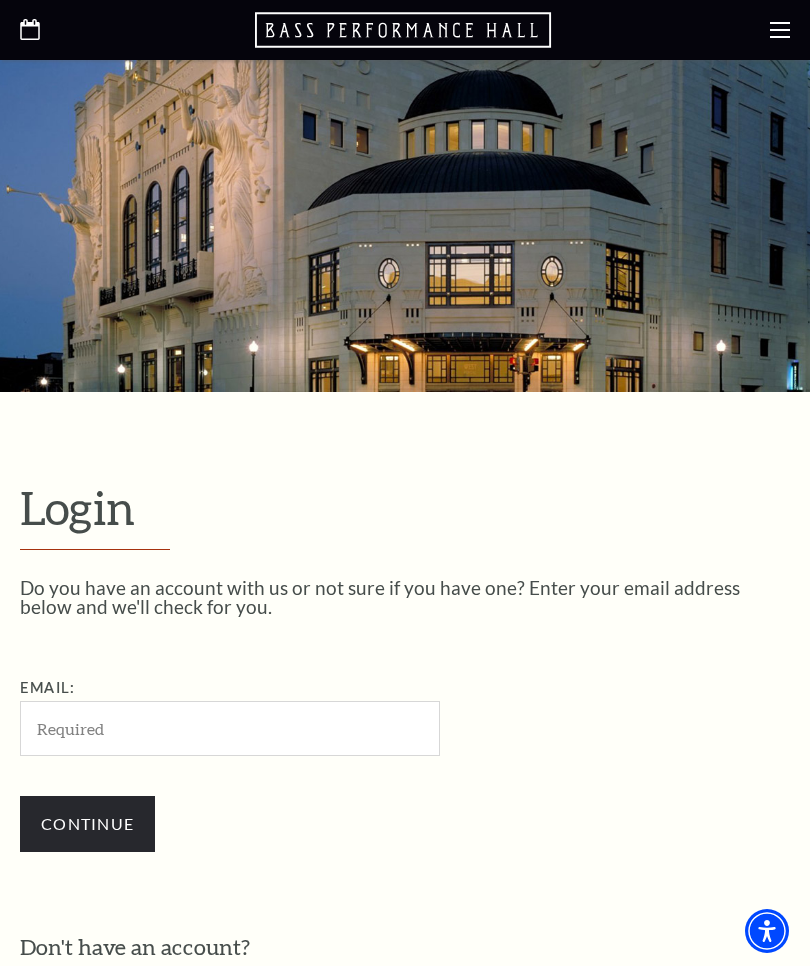 scroll, scrollTop: 185, scrollLeft: 0, axis: vertical 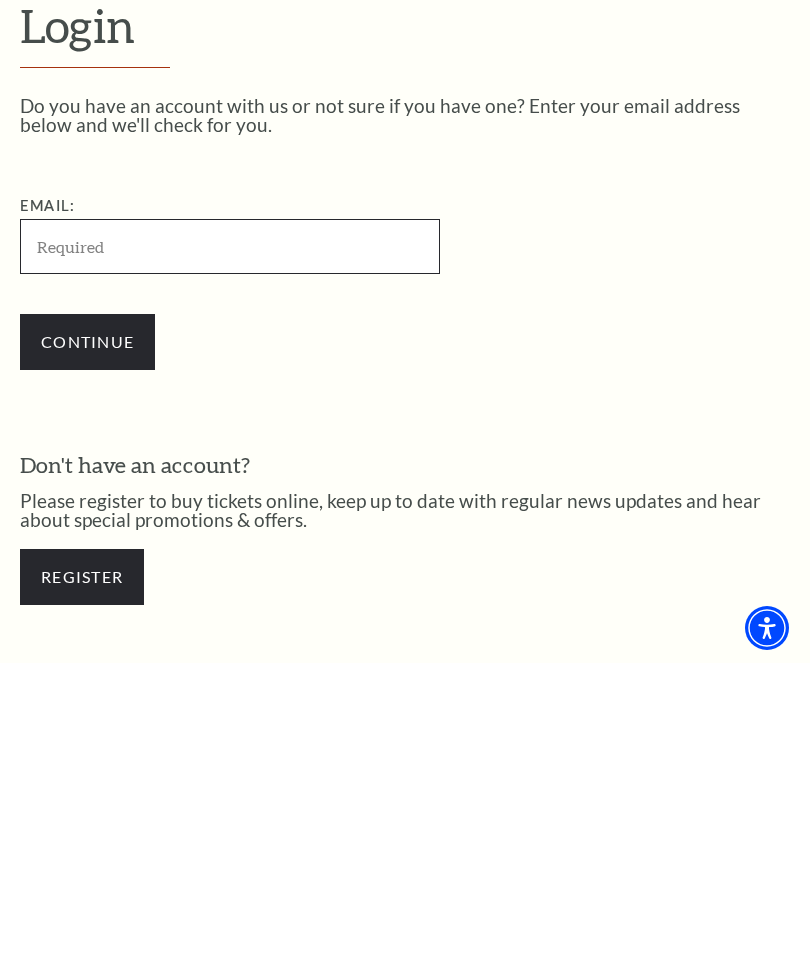 type on "cfortin1@yahoo.com" 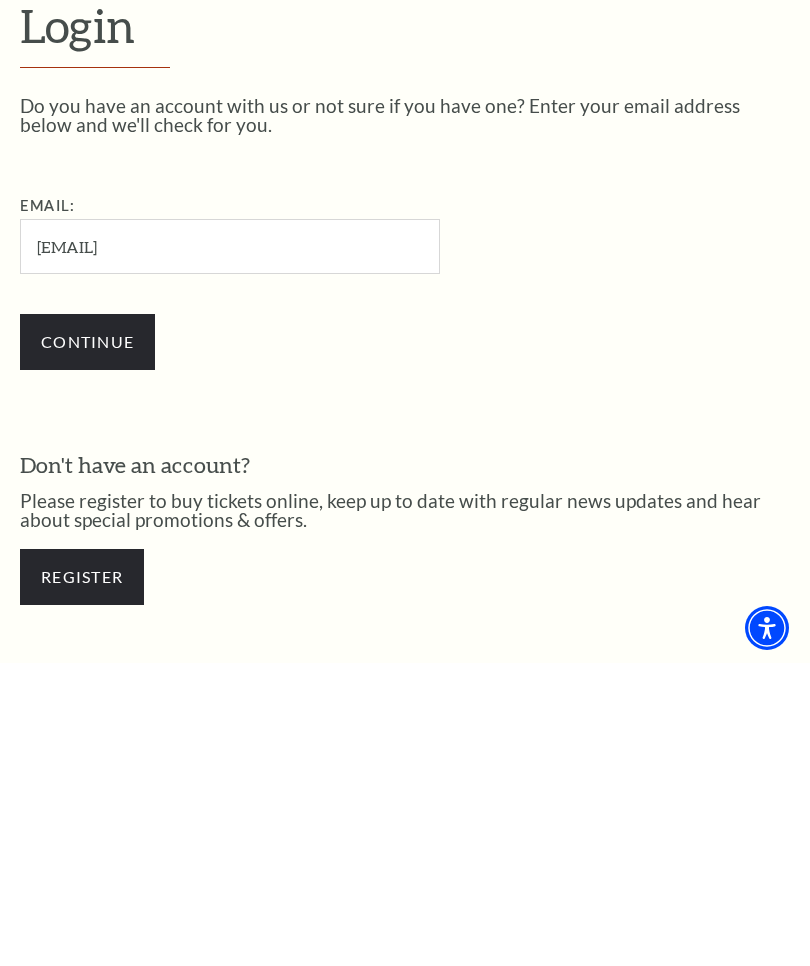 click on "Continue" at bounding box center (87, 645) 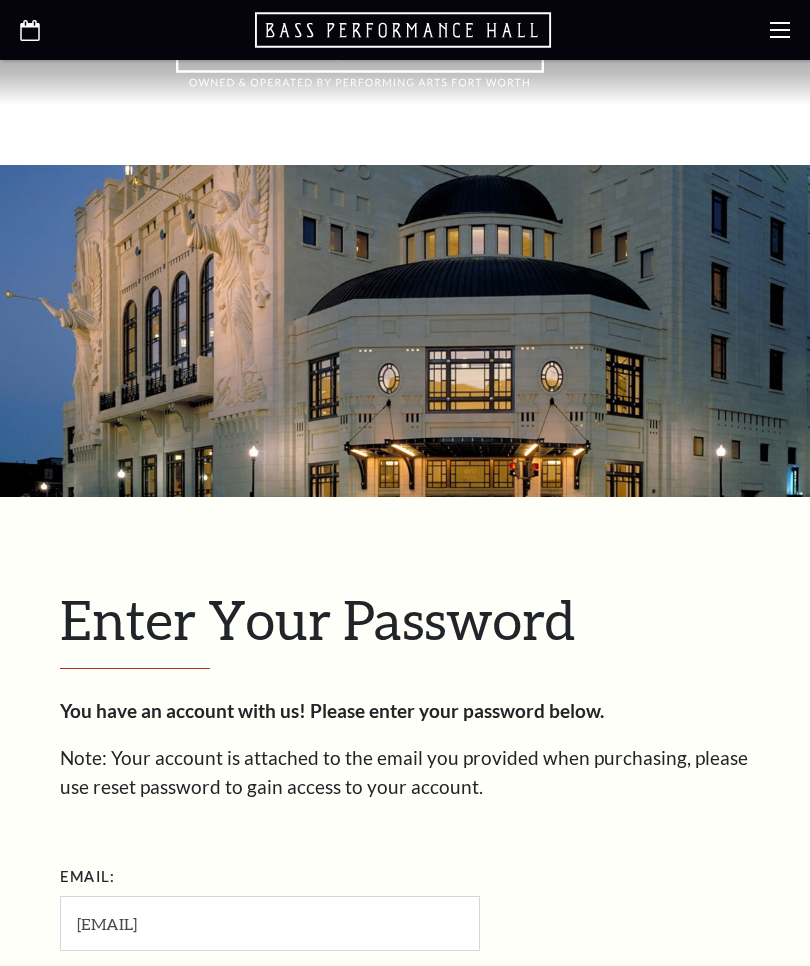 scroll, scrollTop: 34, scrollLeft: 0, axis: vertical 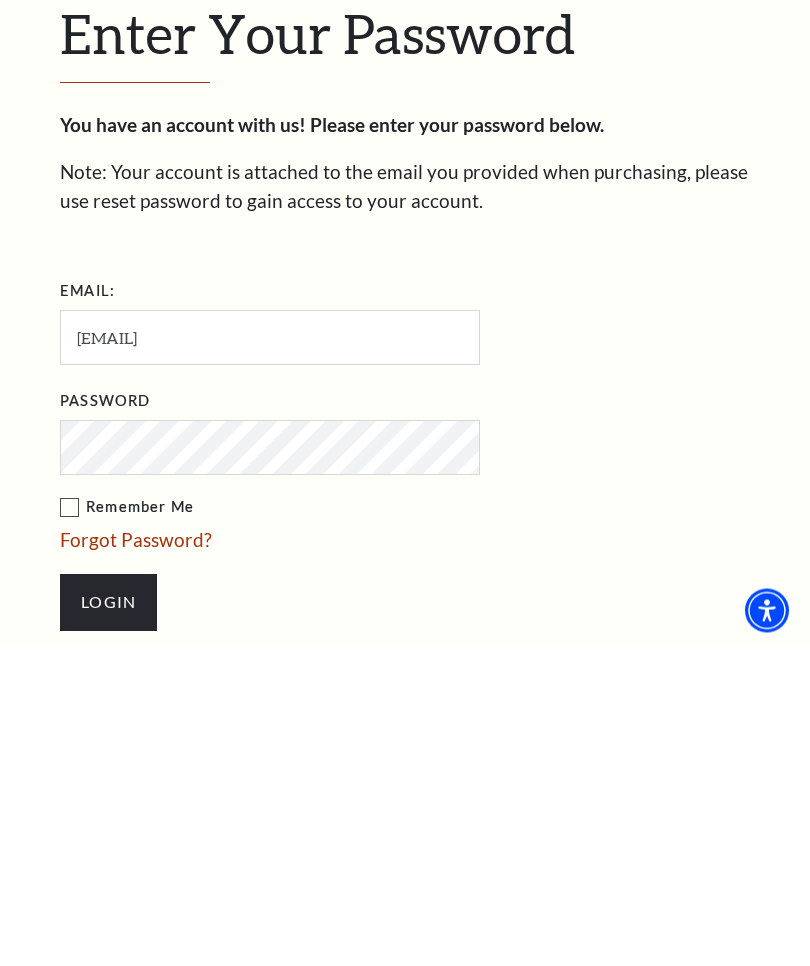 click on "Remember Me" at bounding box center [370, 828] 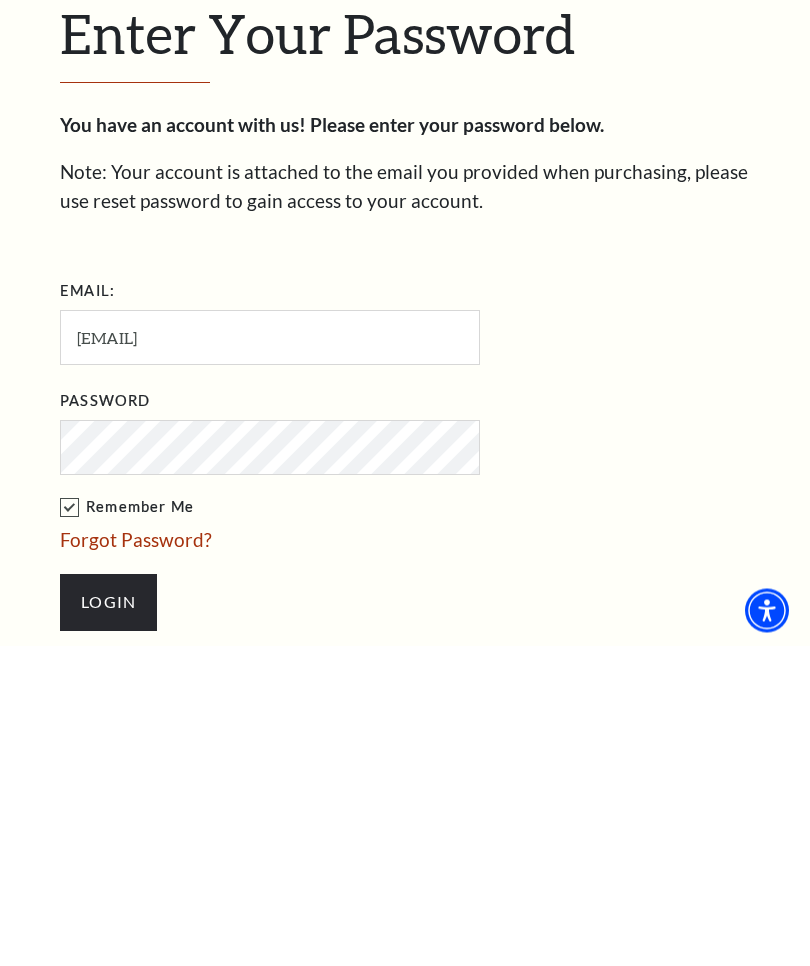 scroll, scrollTop: 586, scrollLeft: 0, axis: vertical 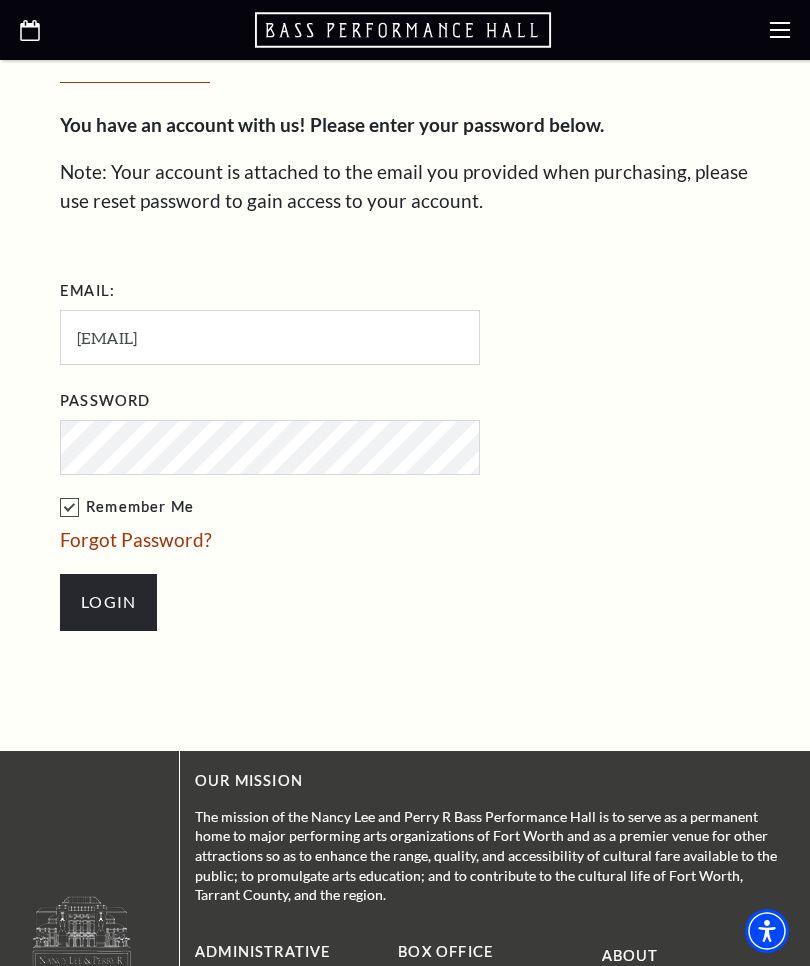 click on "Login" at bounding box center [108, 602] 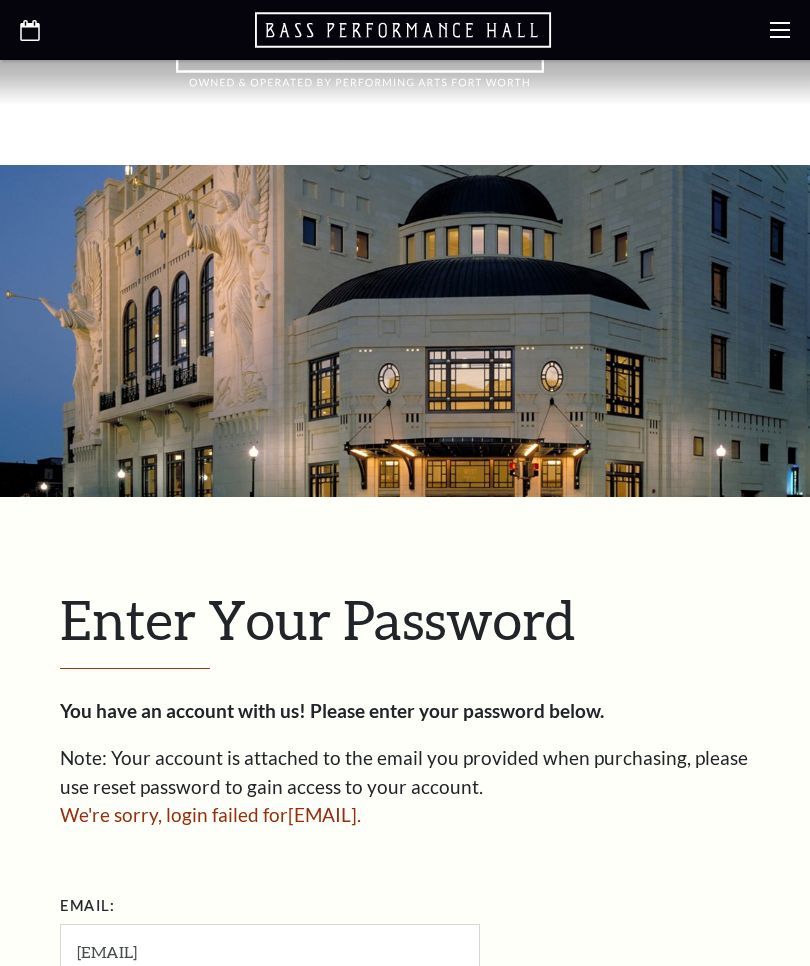 scroll, scrollTop: 0, scrollLeft: 0, axis: both 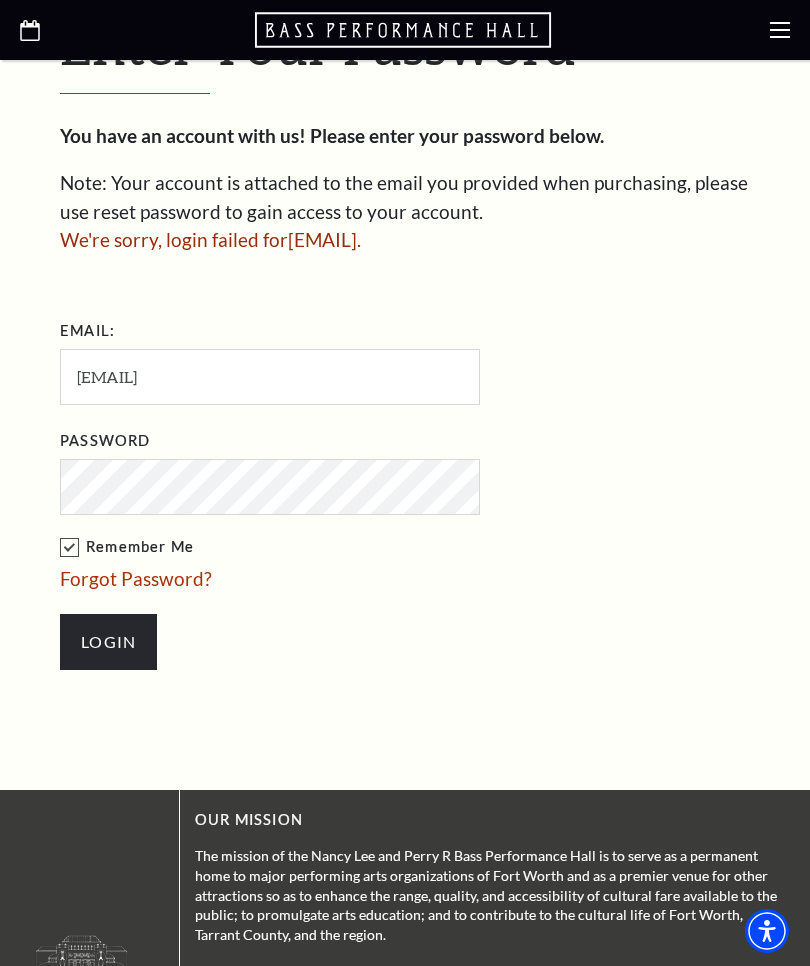 click on "Login" at bounding box center (108, 642) 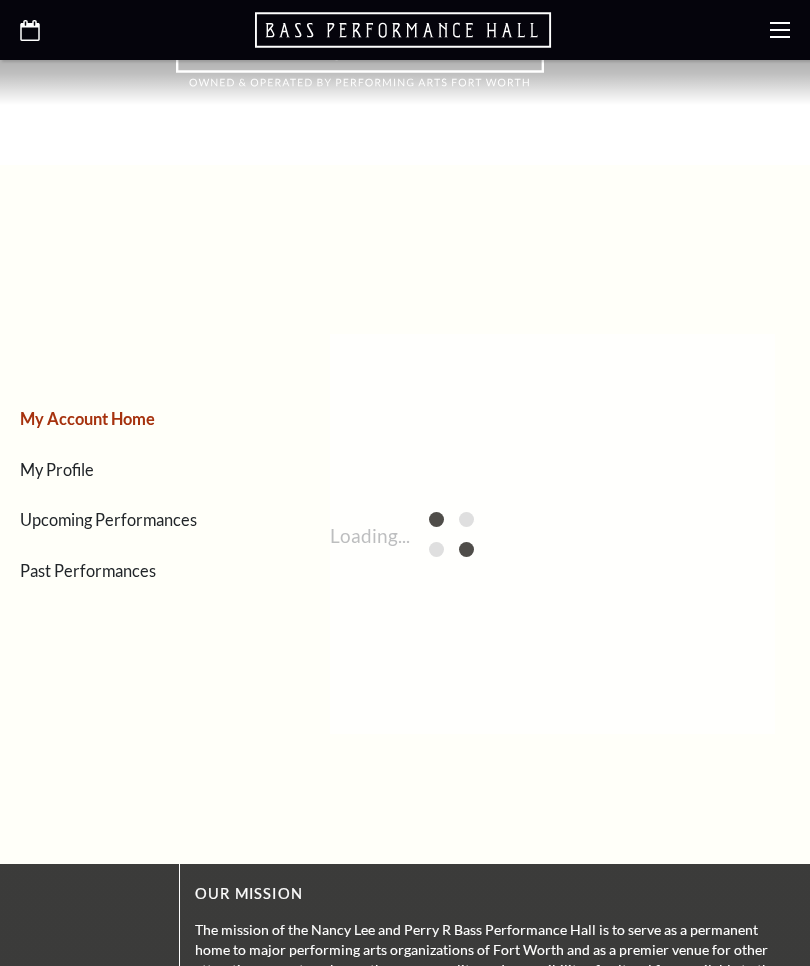 scroll, scrollTop: 0, scrollLeft: 0, axis: both 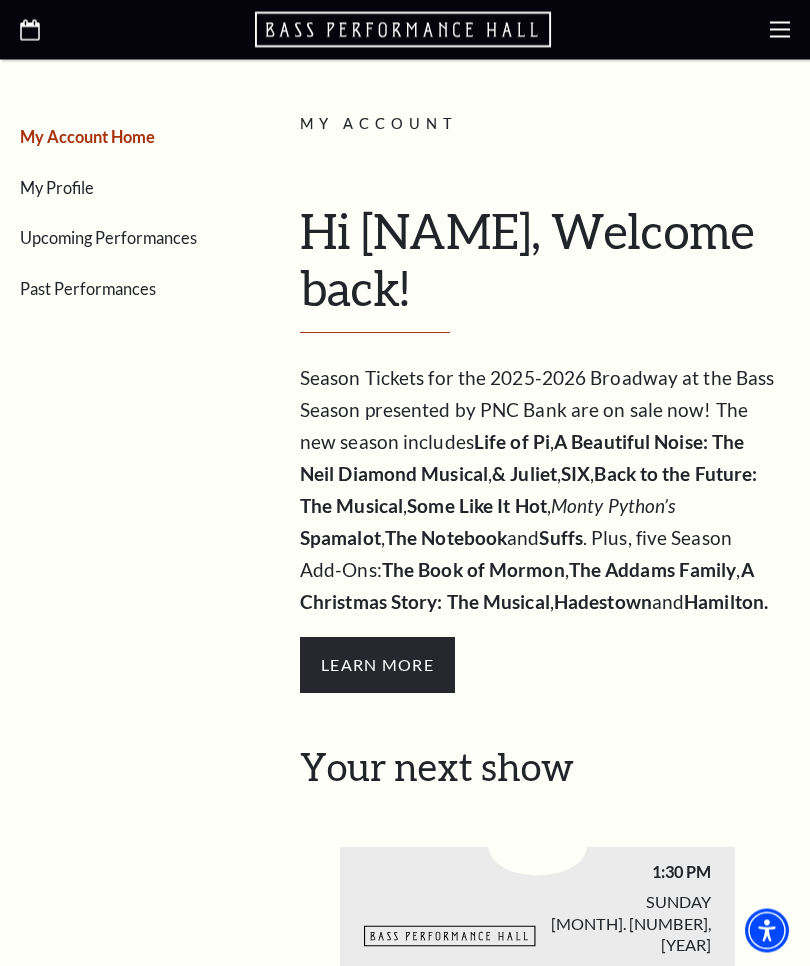 click on "My Profile" at bounding box center [57, 188] 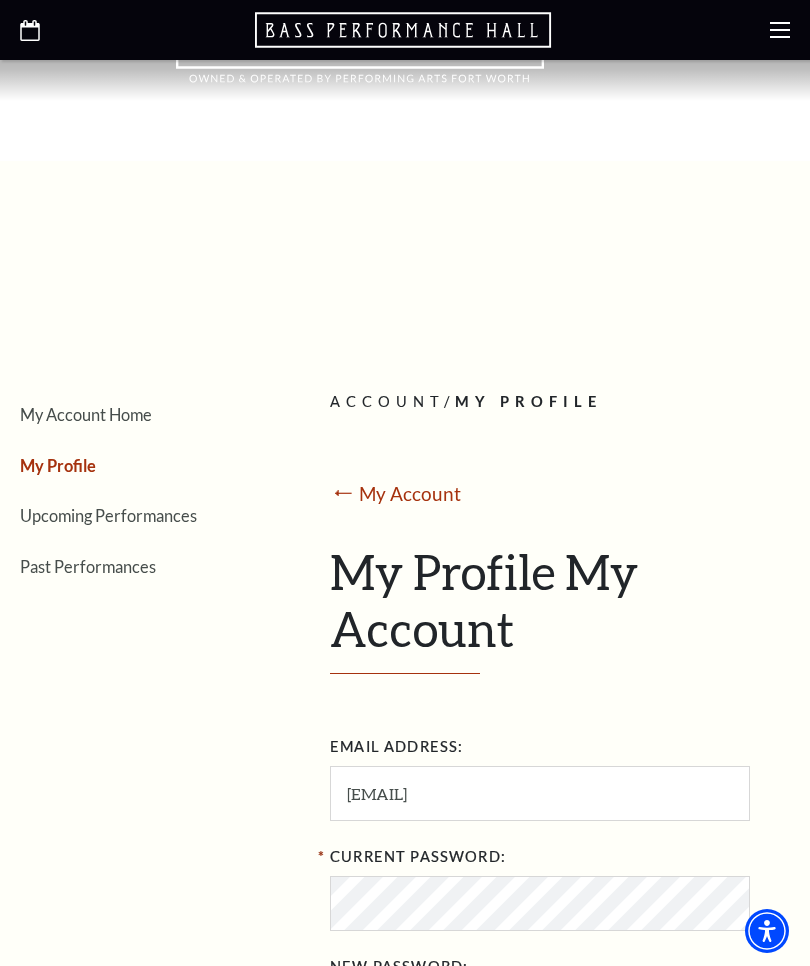 scroll, scrollTop: 0, scrollLeft: 0, axis: both 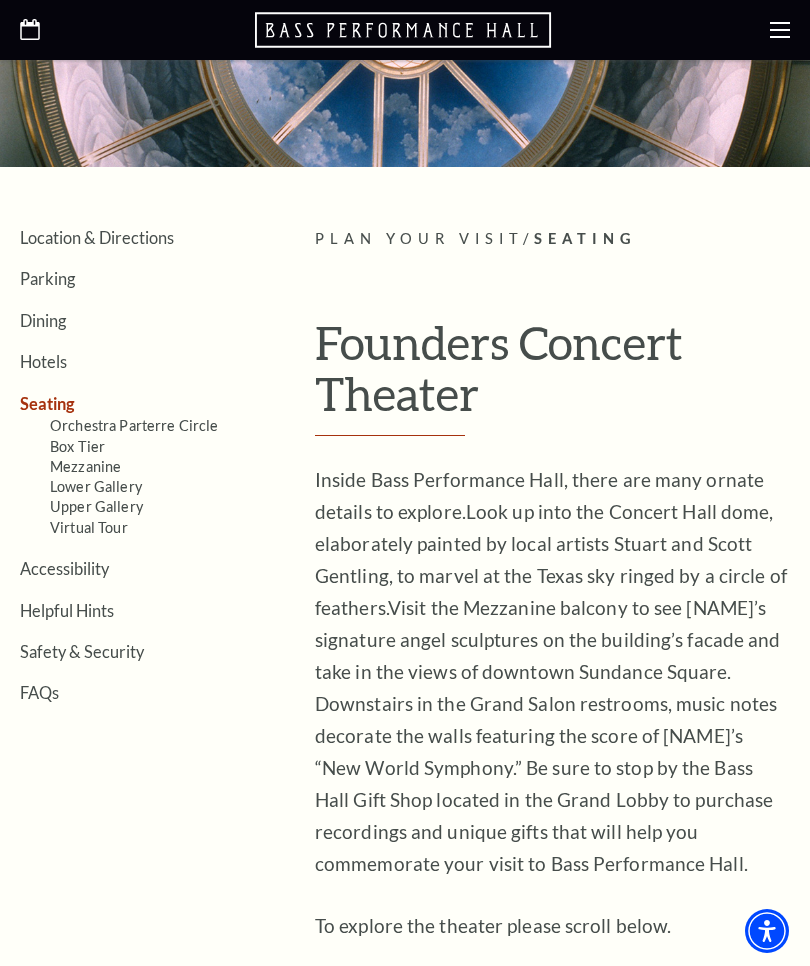 click on "Plan Your Visit  /  Seating
Founders Concert Theater
Inside Bass Performance Hall, there are many ornate details to explore.  Look up into the Concert Hall dome, elaborately painted by local artists Stuart and Scott Gentling, to marvel at the Texas sky ringed by a circle of feathers.  Visit the Mezzanine balcony to see Márton Váró’s signature angel sculptures on the building’s facade and take in the views of downtown Sundance Square. Downstairs in the Grand Salon restrooms, music notes decorate the walls featuring the score of Antonin Dvorak’s “New World Symphony.” Be sure to stop by the Bass Hall Gift Shop located in the Grand Lobby to purchase recordings and unique gifts that will help you commemorate your visit to Bass Performance Hall.
To explore the theater please scroll below." at bounding box center [552, 891] 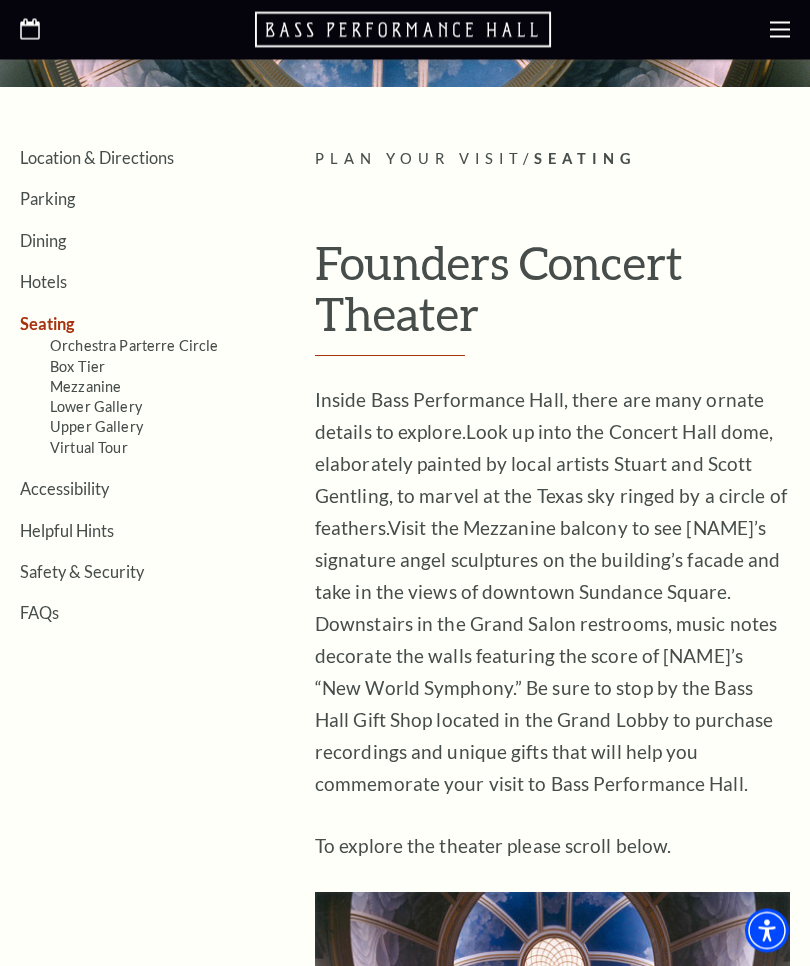 scroll, scrollTop: 306, scrollLeft: 0, axis: vertical 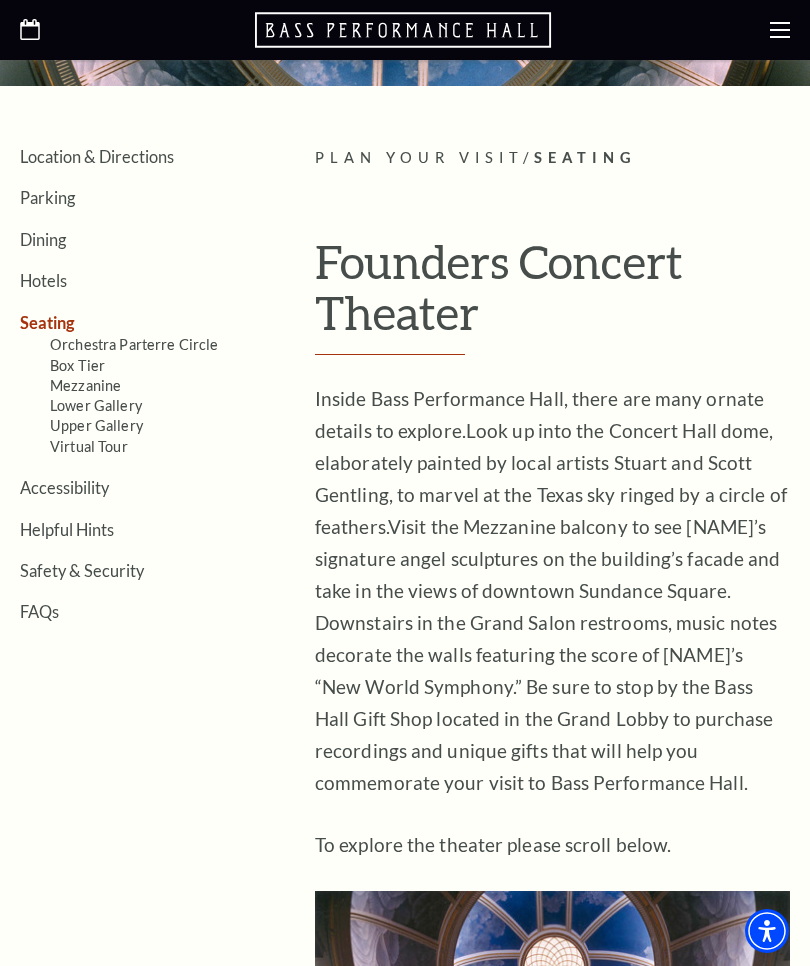 click on "Mezzanine" at bounding box center [85, 385] 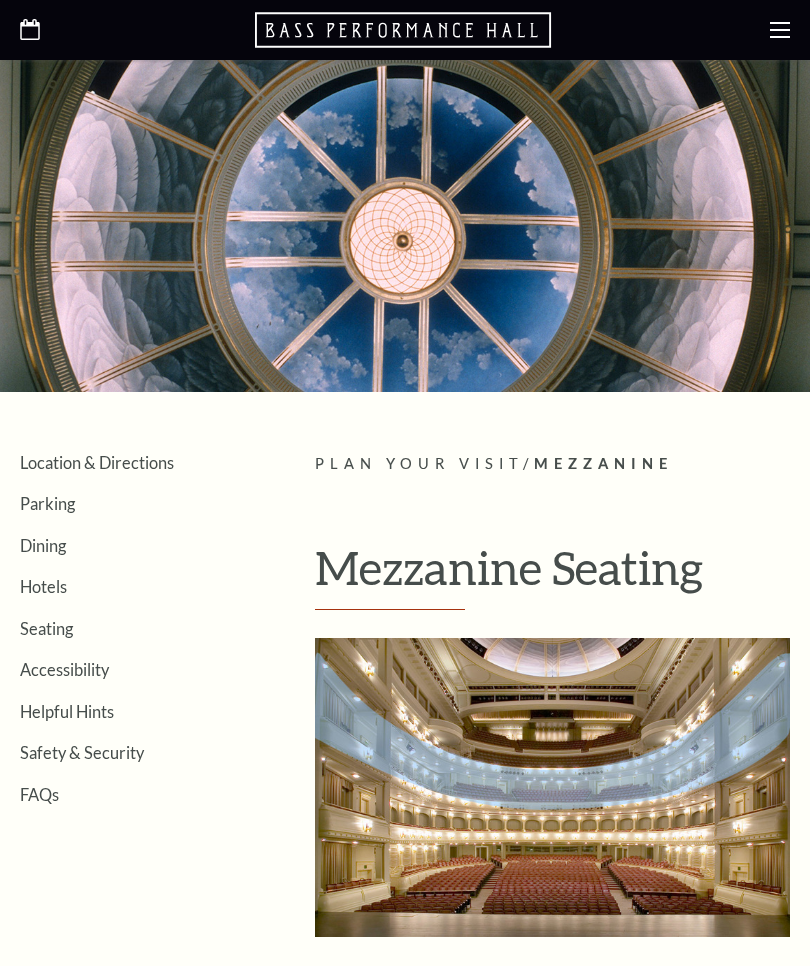 scroll, scrollTop: 0, scrollLeft: 0, axis: both 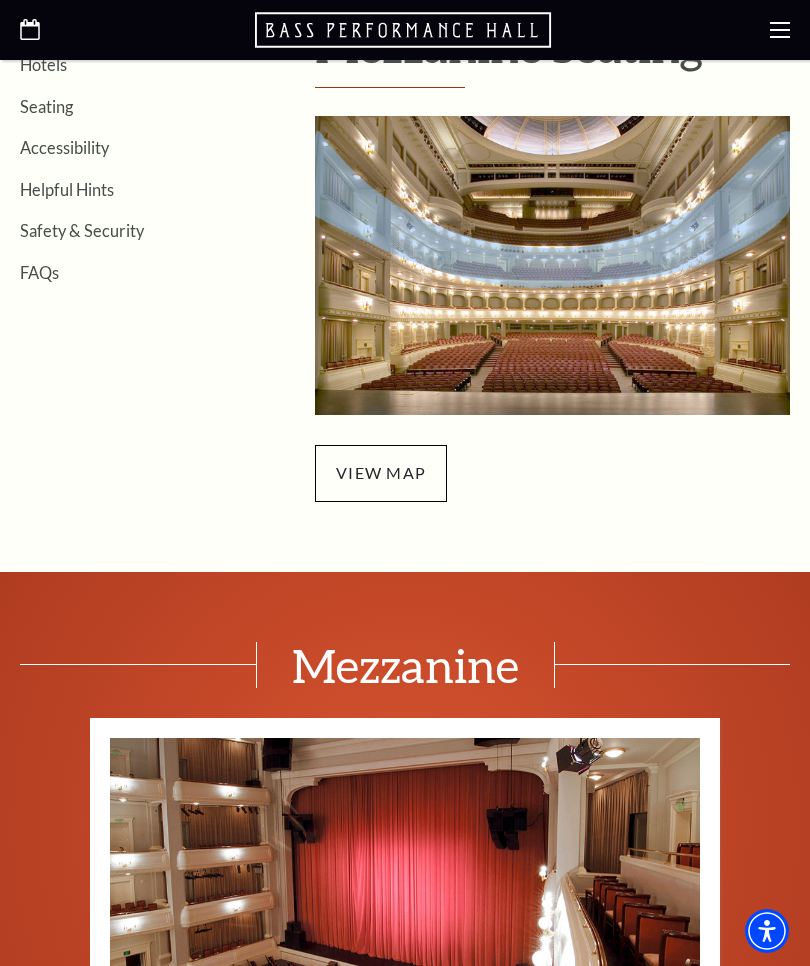 click on "view map" at bounding box center (381, 473) 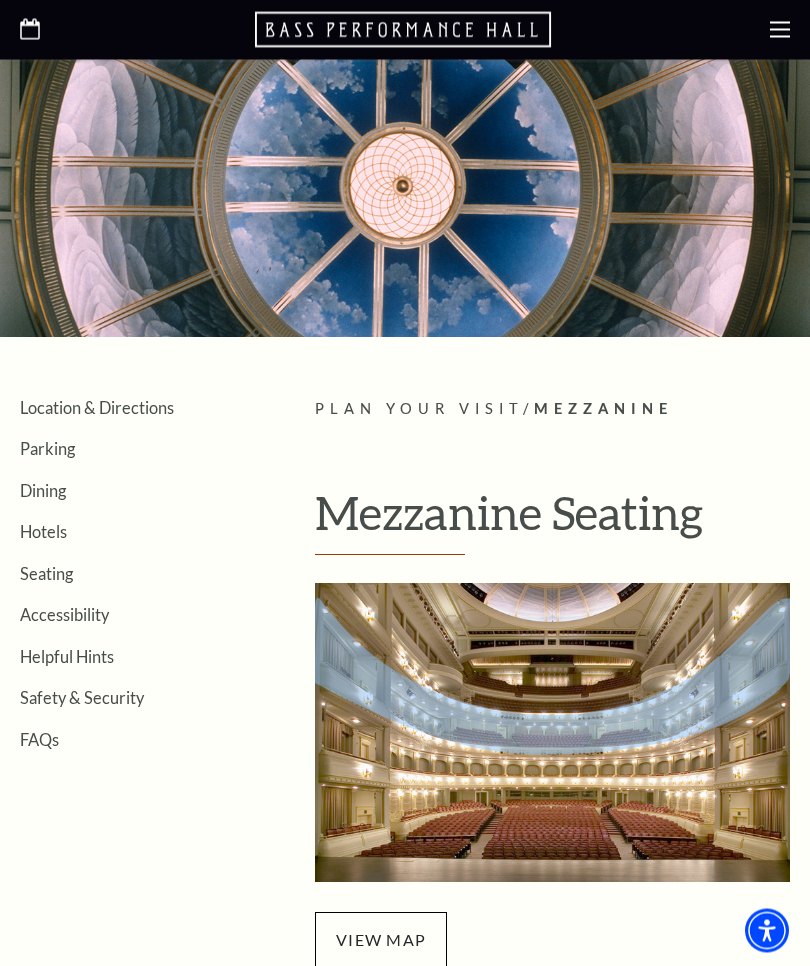 scroll, scrollTop: 0, scrollLeft: 0, axis: both 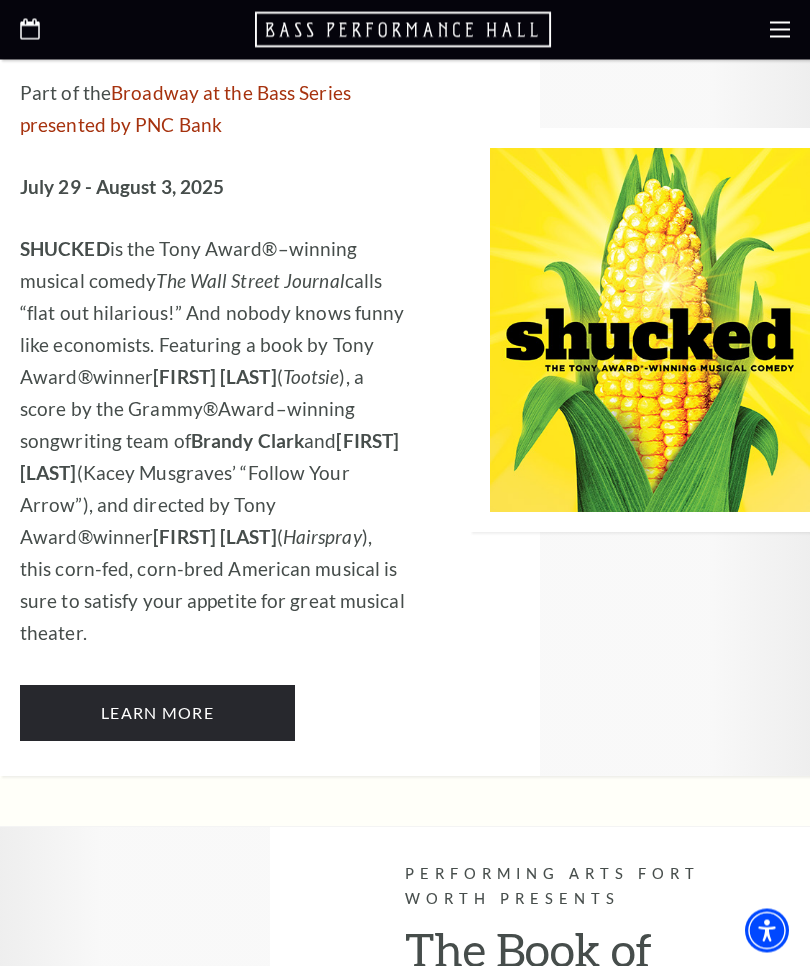 click on "Learn More" at bounding box center (157, 714) 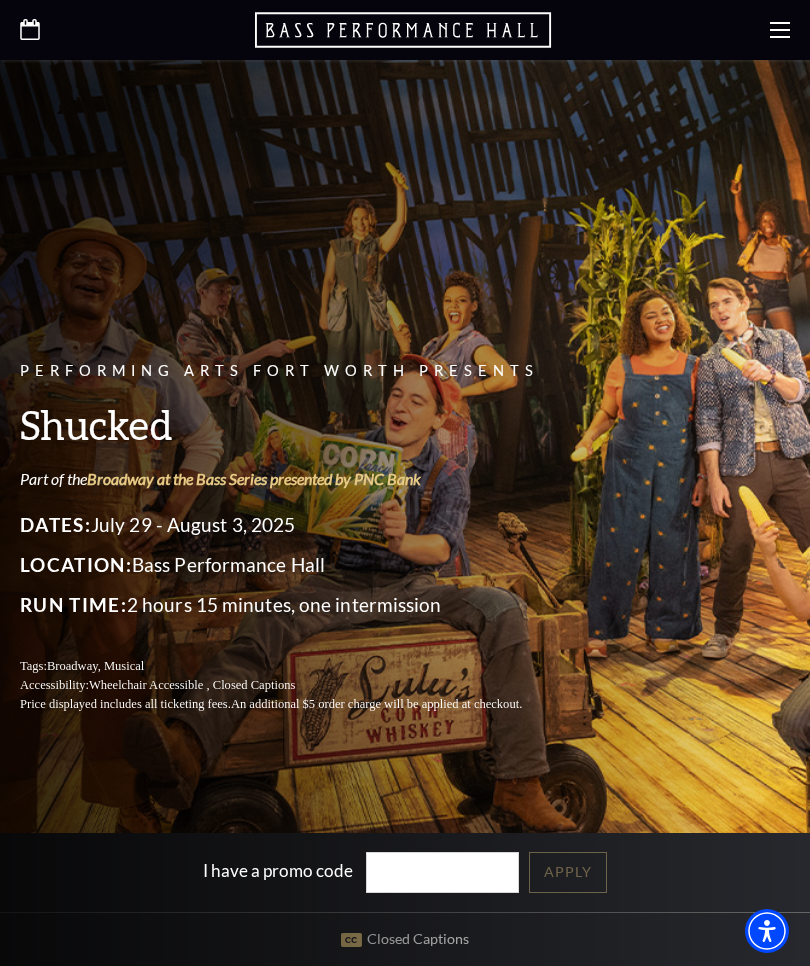 scroll, scrollTop: 0, scrollLeft: 0, axis: both 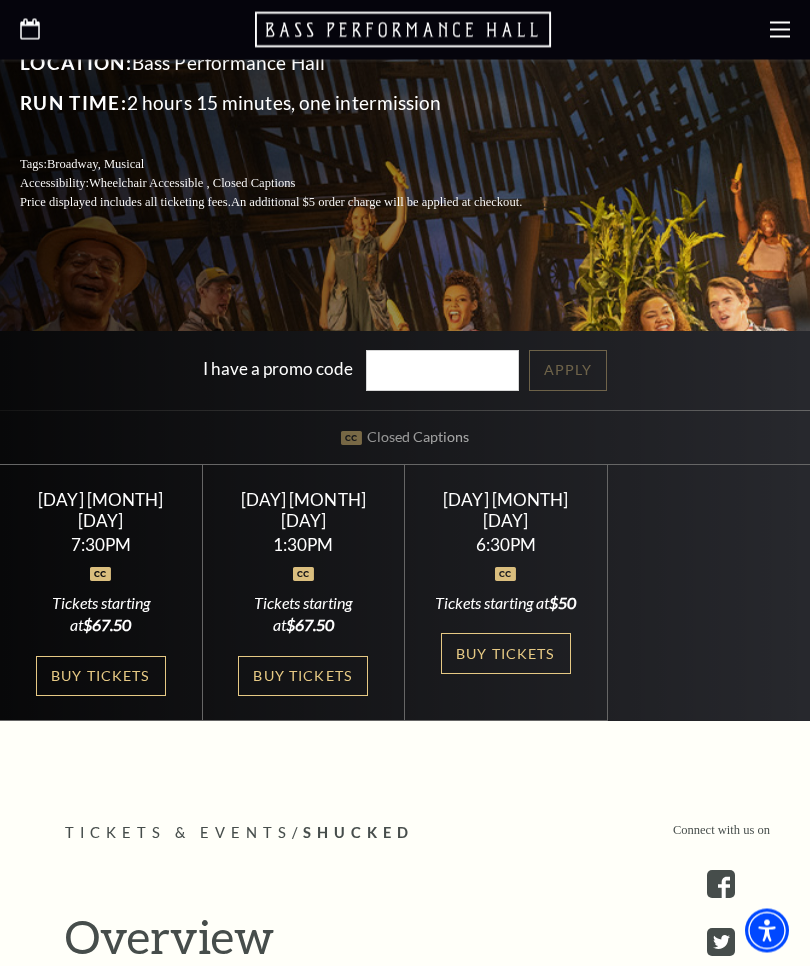 click on "Buy Tickets" at bounding box center [101, 677] 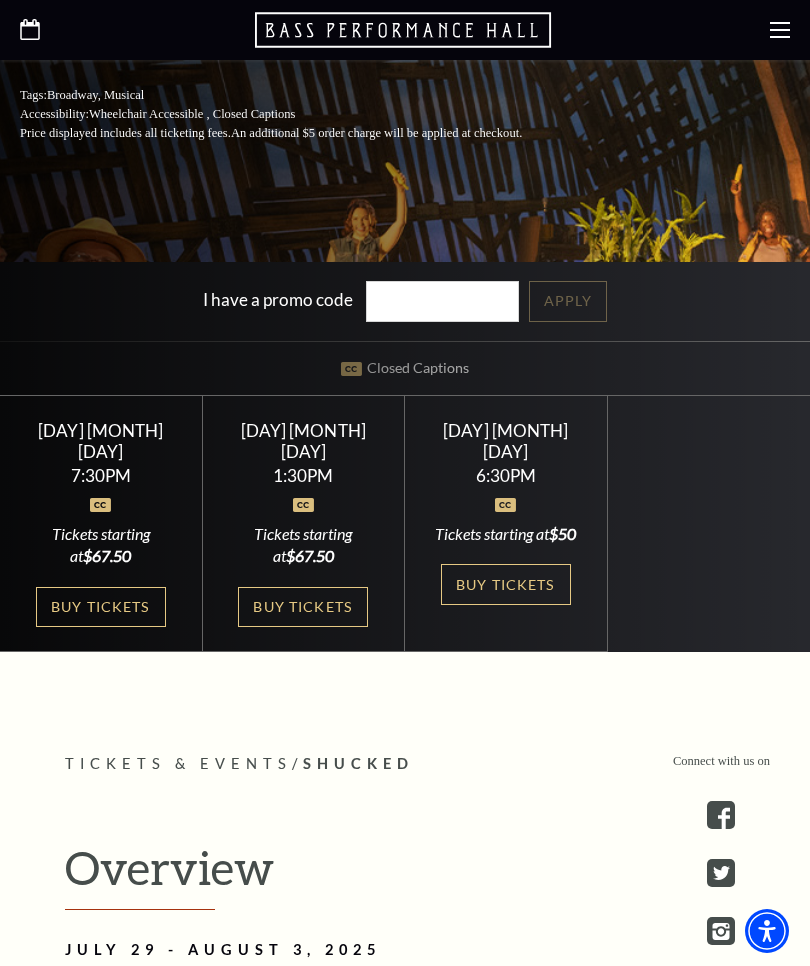 click on "Buy Tickets" at bounding box center (303, 607) 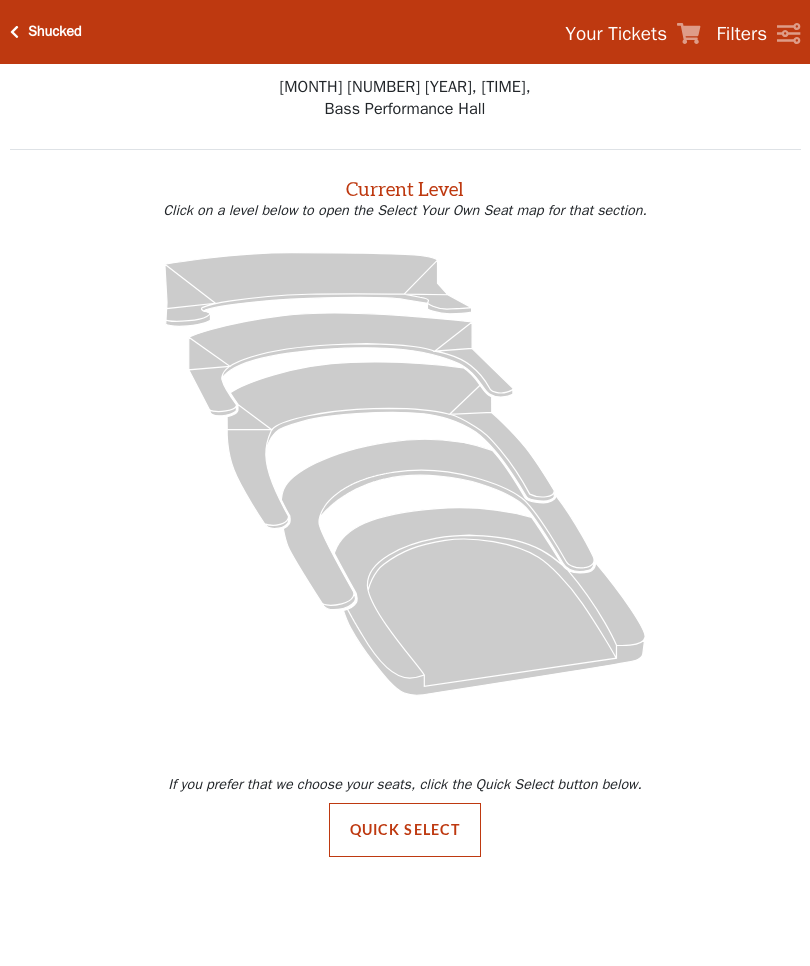 scroll, scrollTop: 0, scrollLeft: 0, axis: both 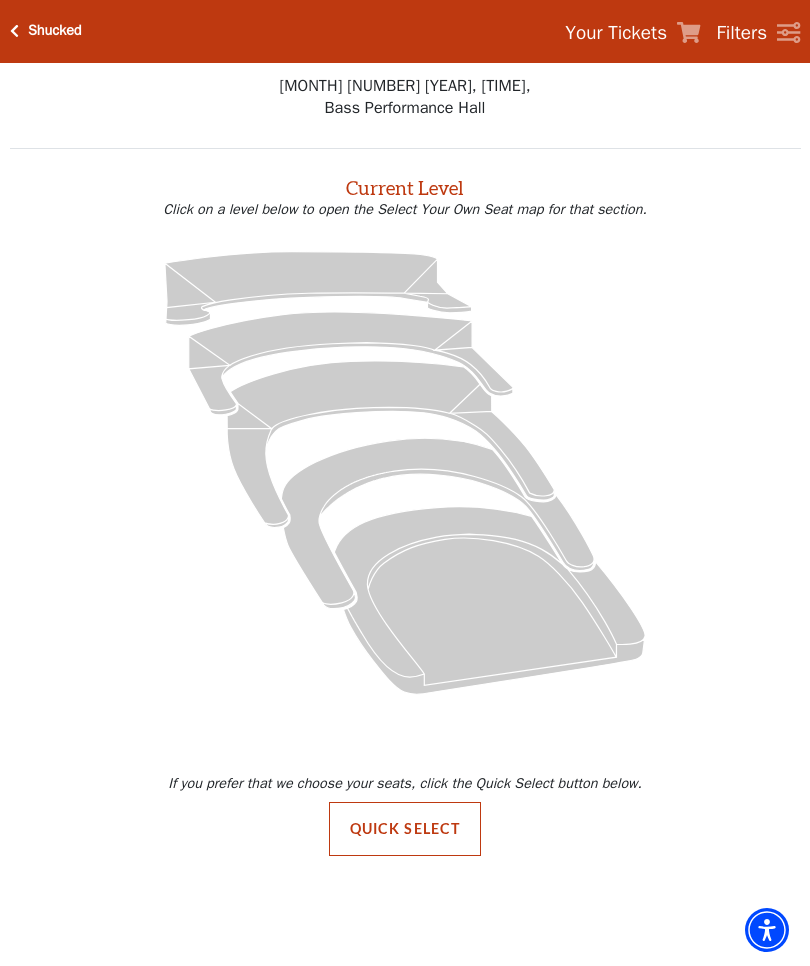 click 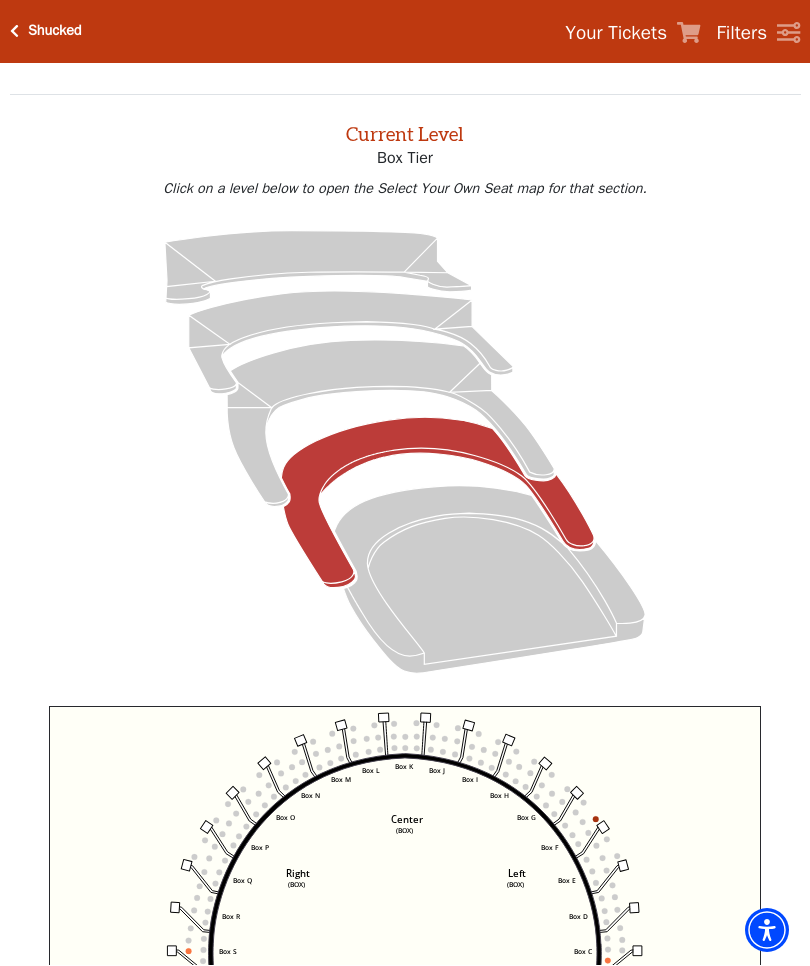 scroll, scrollTop: 75, scrollLeft: 0, axis: vertical 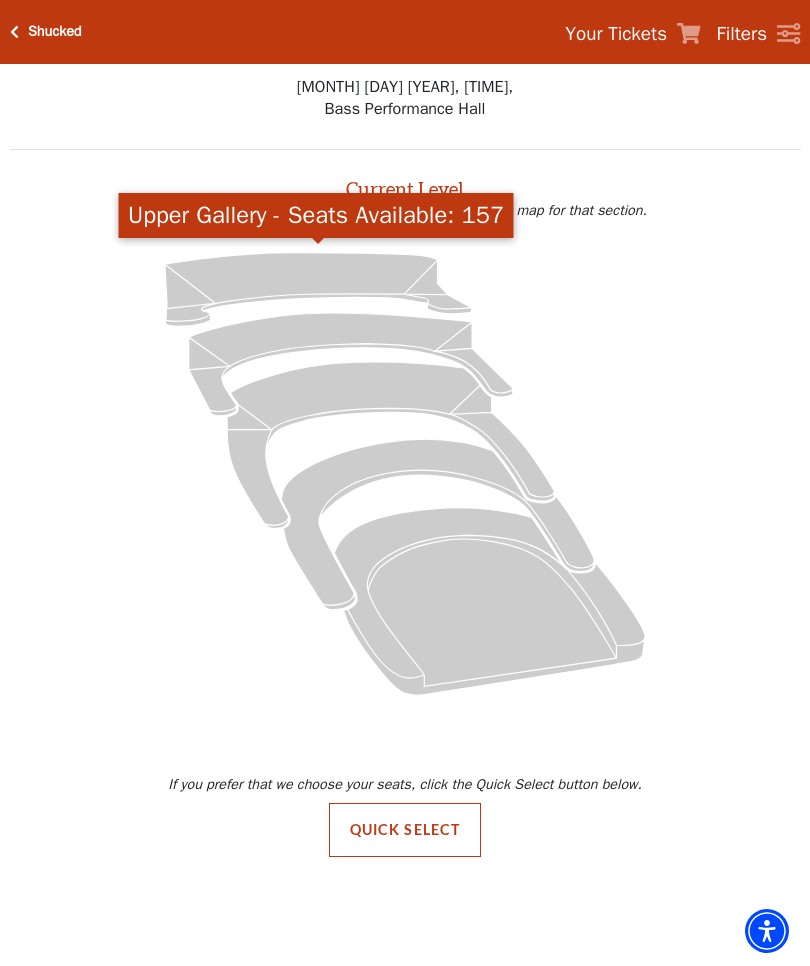 click 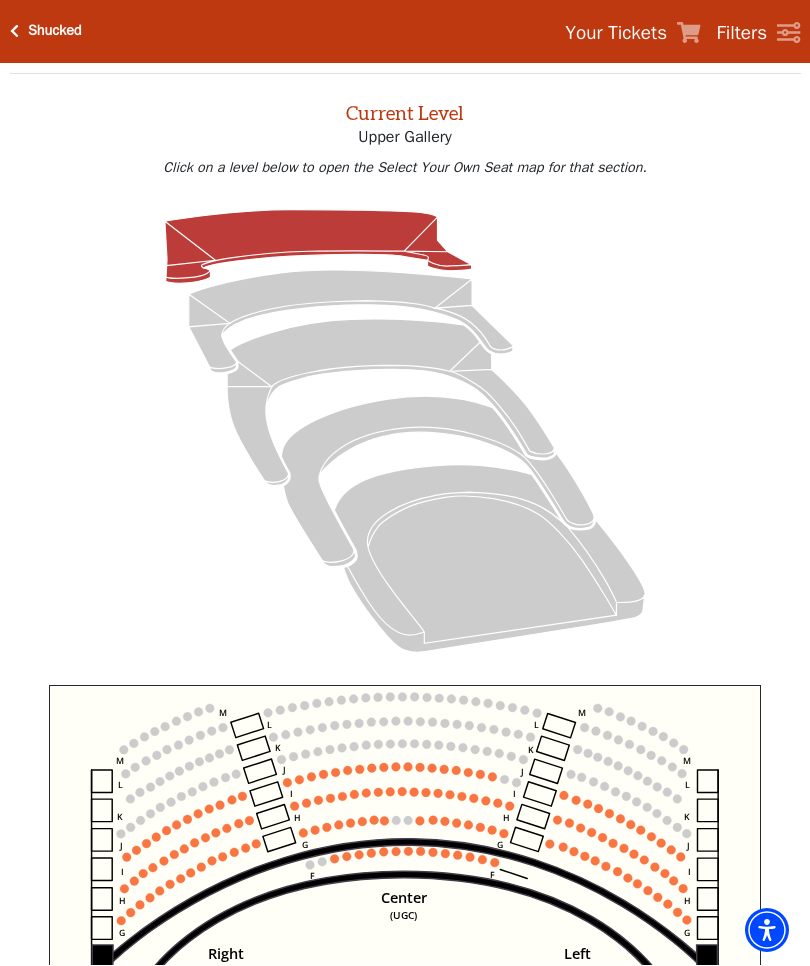 scroll, scrollTop: 75, scrollLeft: 0, axis: vertical 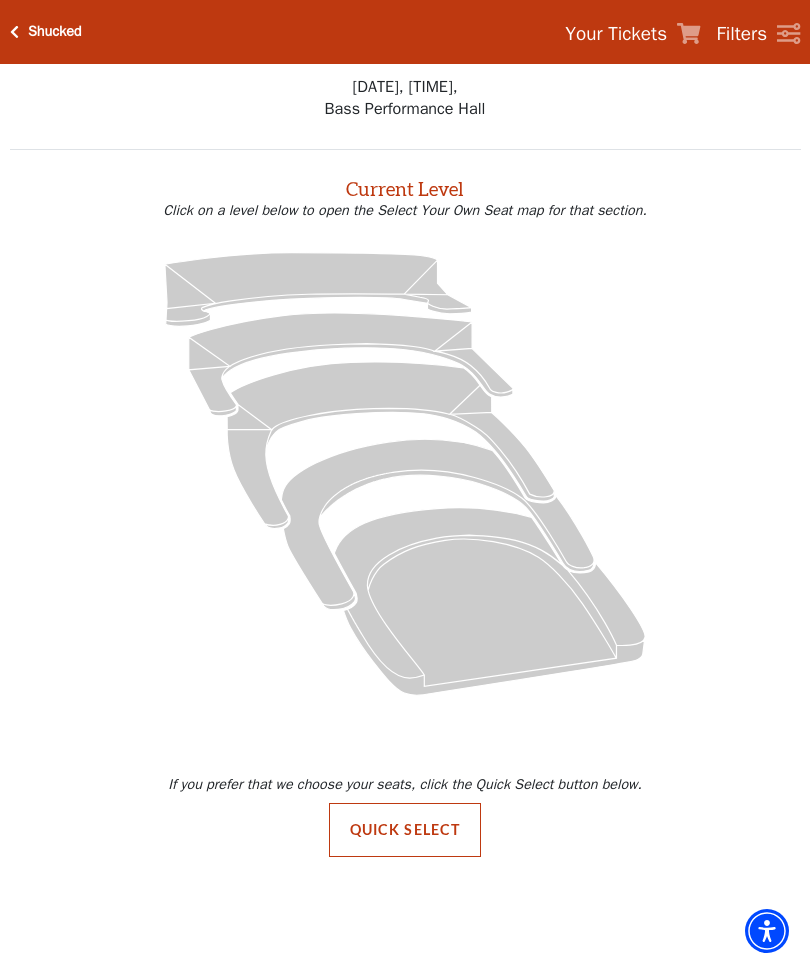 click 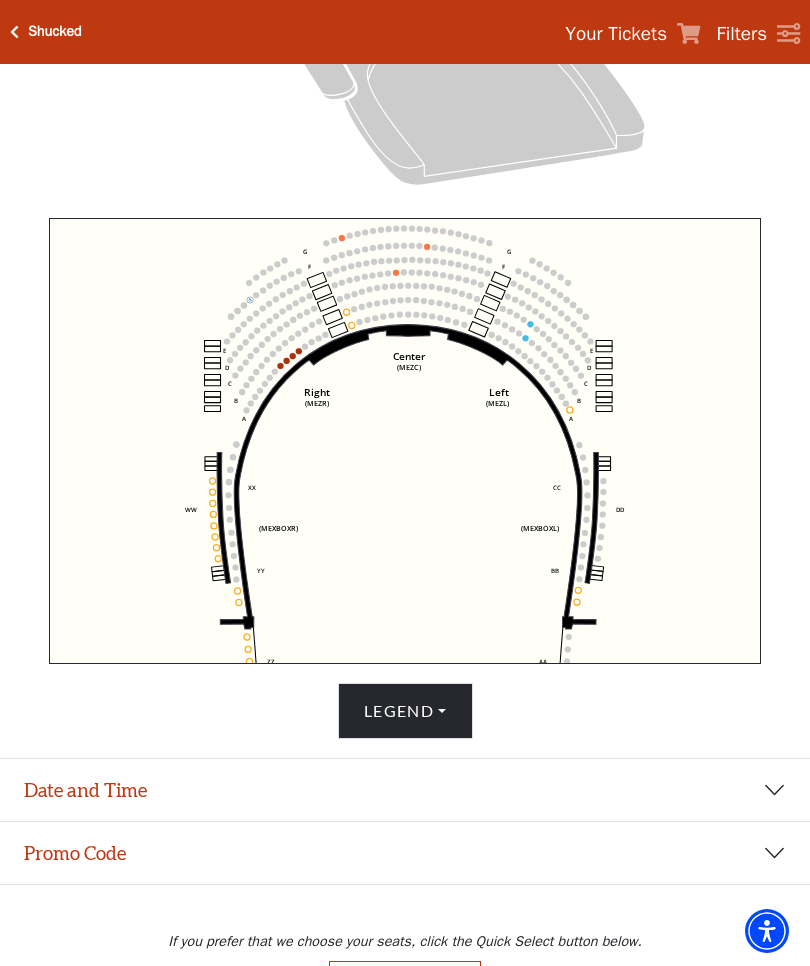 scroll, scrollTop: 582, scrollLeft: 0, axis: vertical 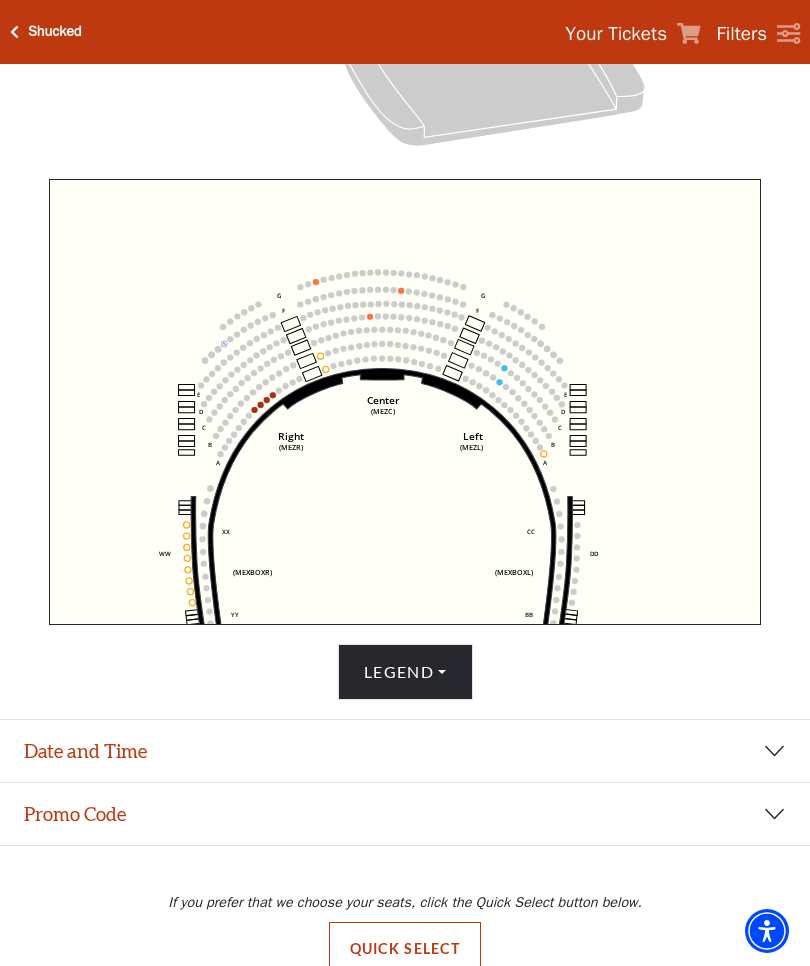 click 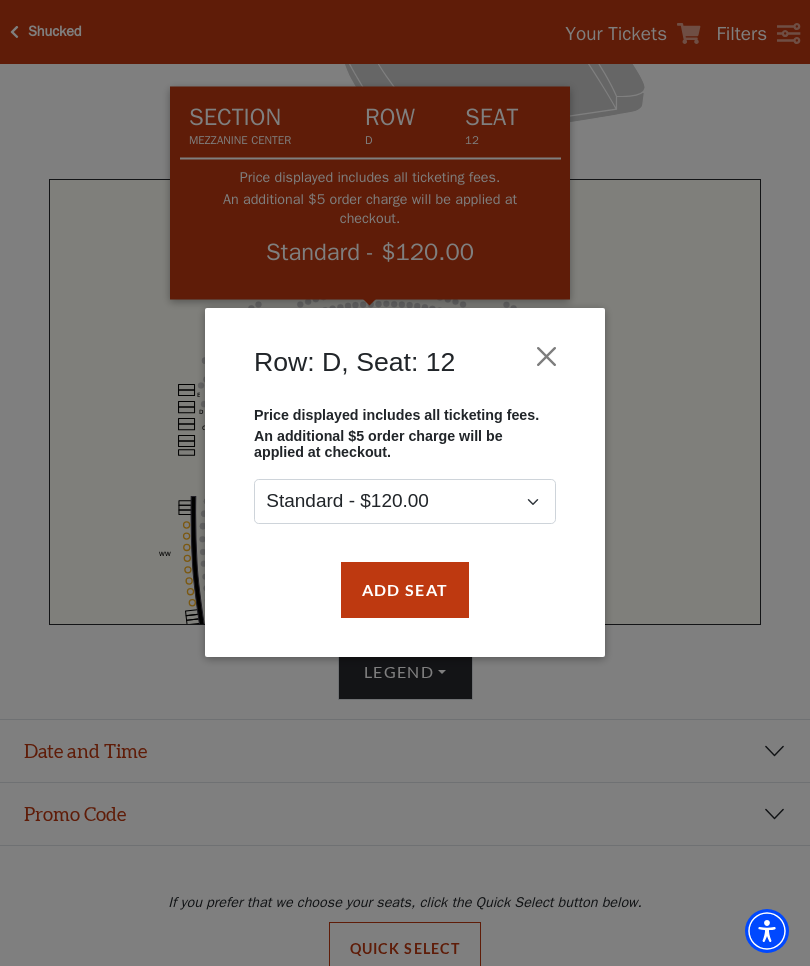 click at bounding box center [547, 357] 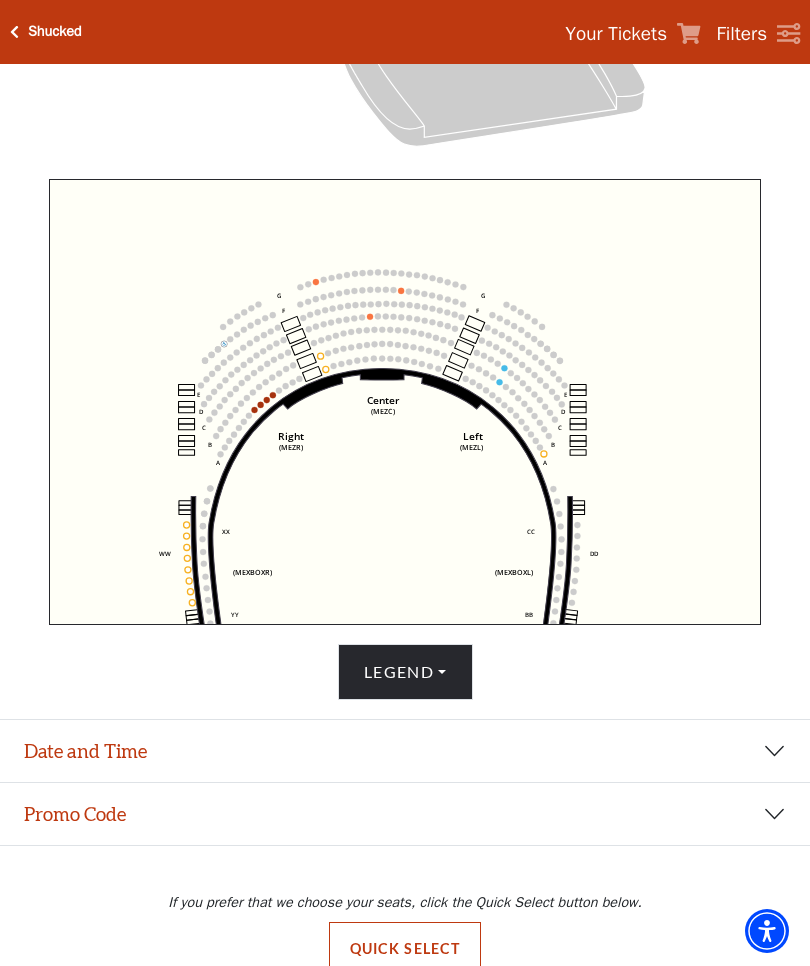 click on "If you prefer that we choose your seats, click the Quick Select button below.
Quick Select" at bounding box center [405, 920] 